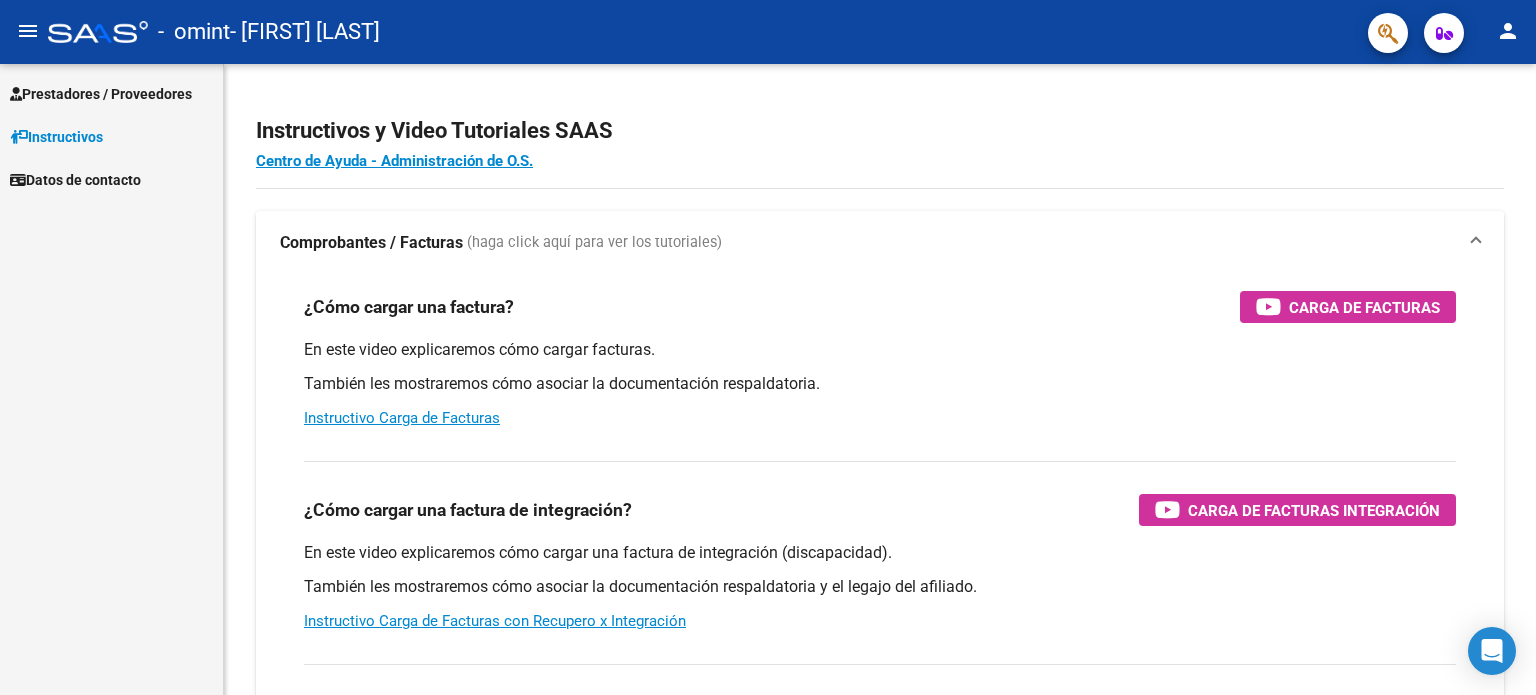 scroll, scrollTop: 0, scrollLeft: 0, axis: both 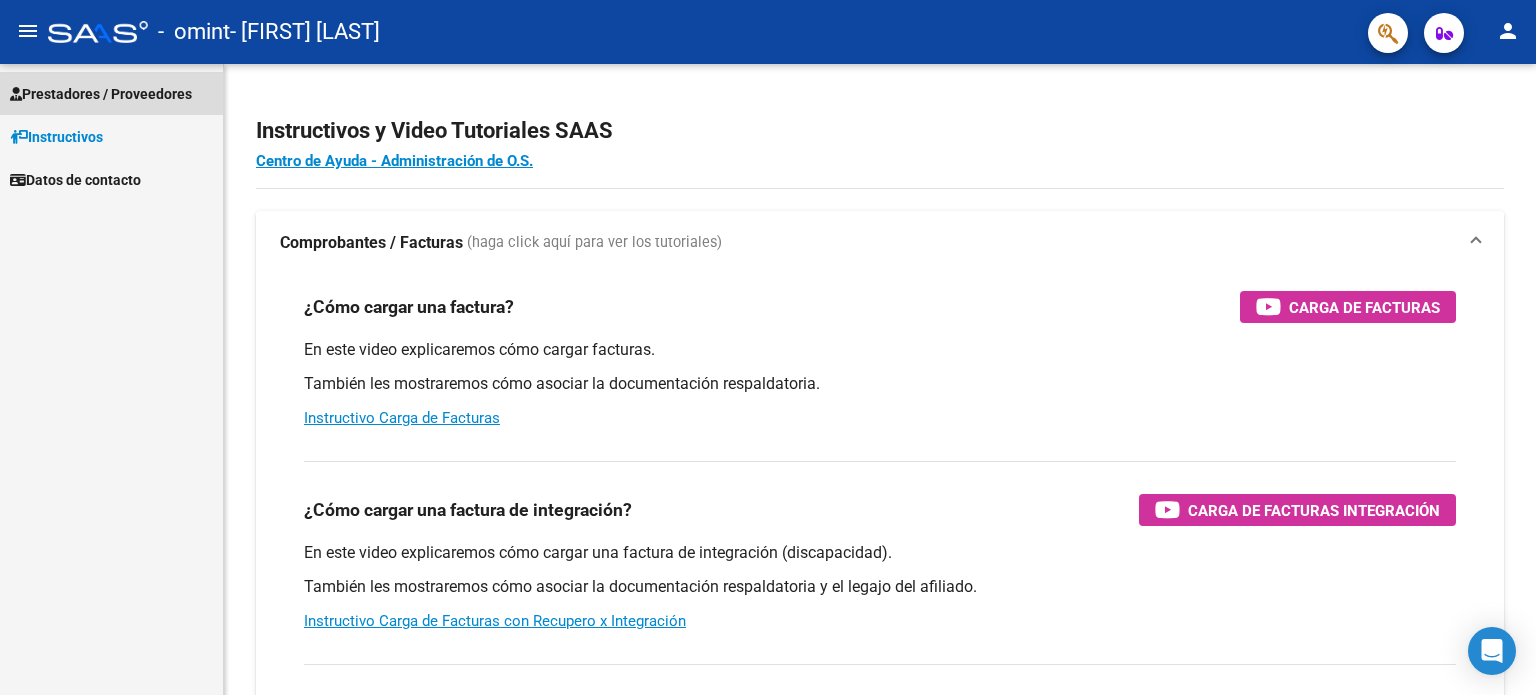 click on "Prestadores / Proveedores" at bounding box center [101, 94] 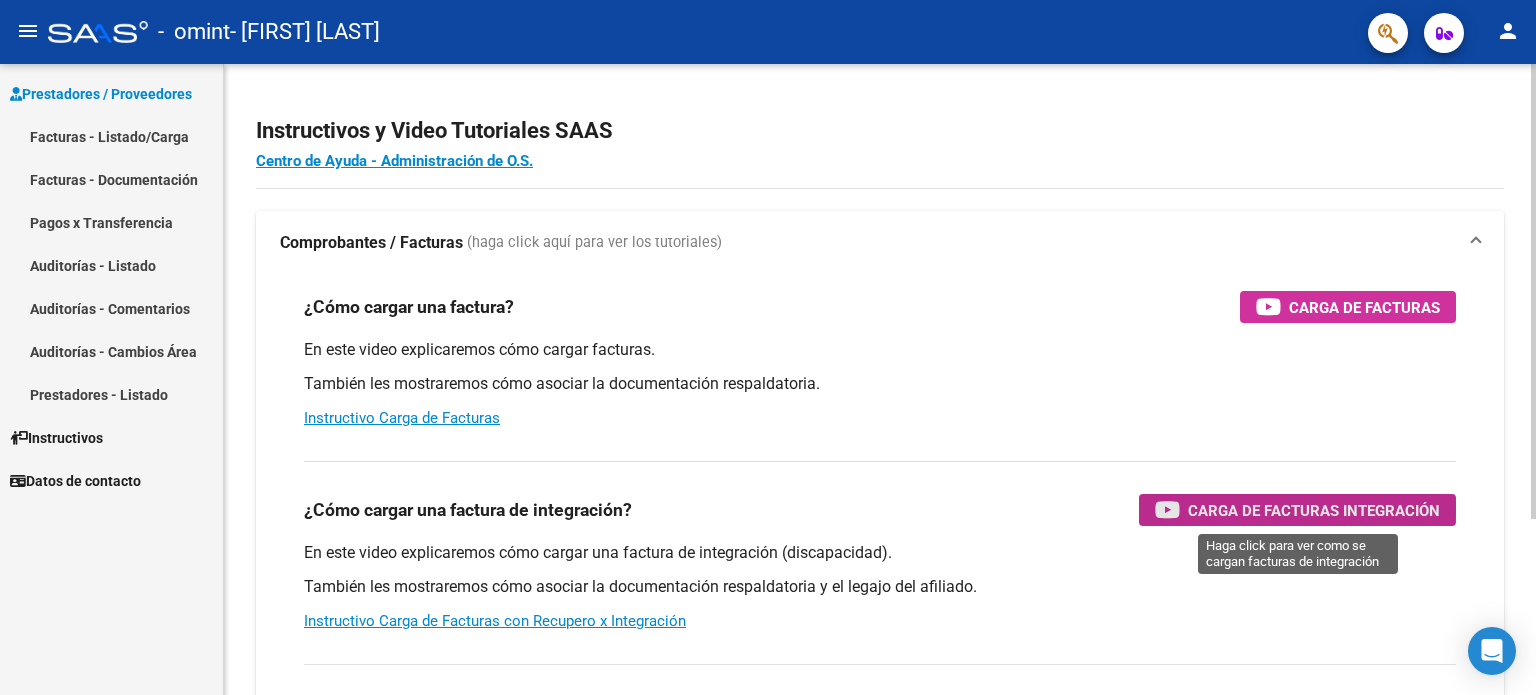 click on "Carga de Facturas Integración" at bounding box center (1314, 510) 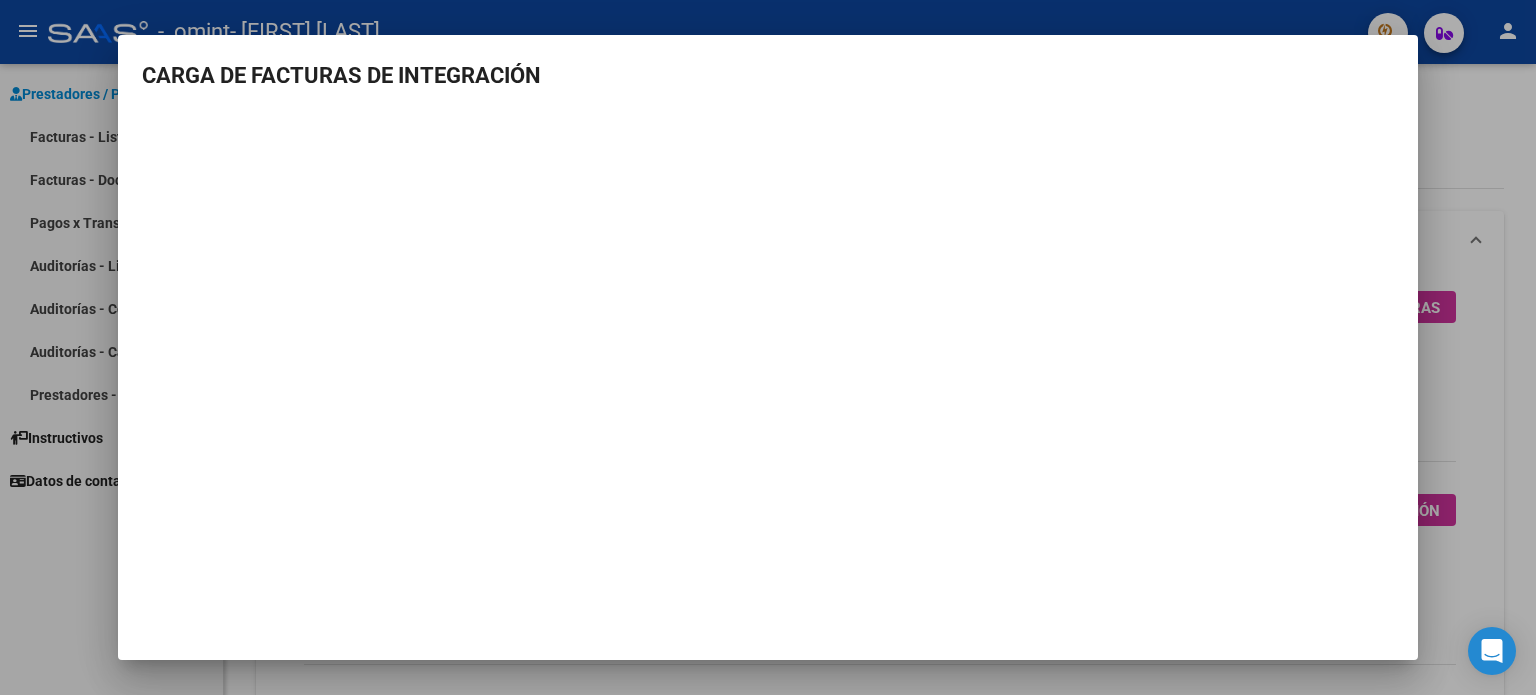 click at bounding box center (768, 347) 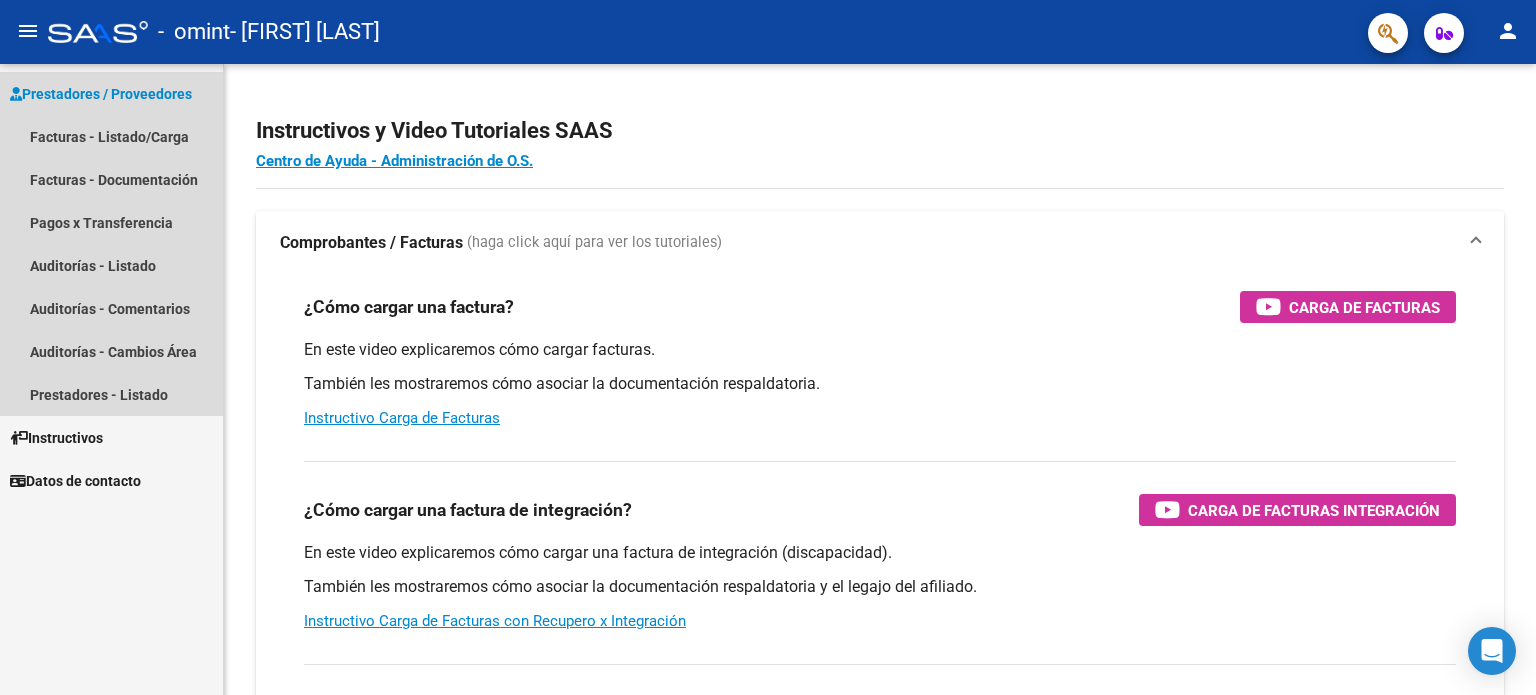 click on "Prestadores / Proveedores" at bounding box center (101, 94) 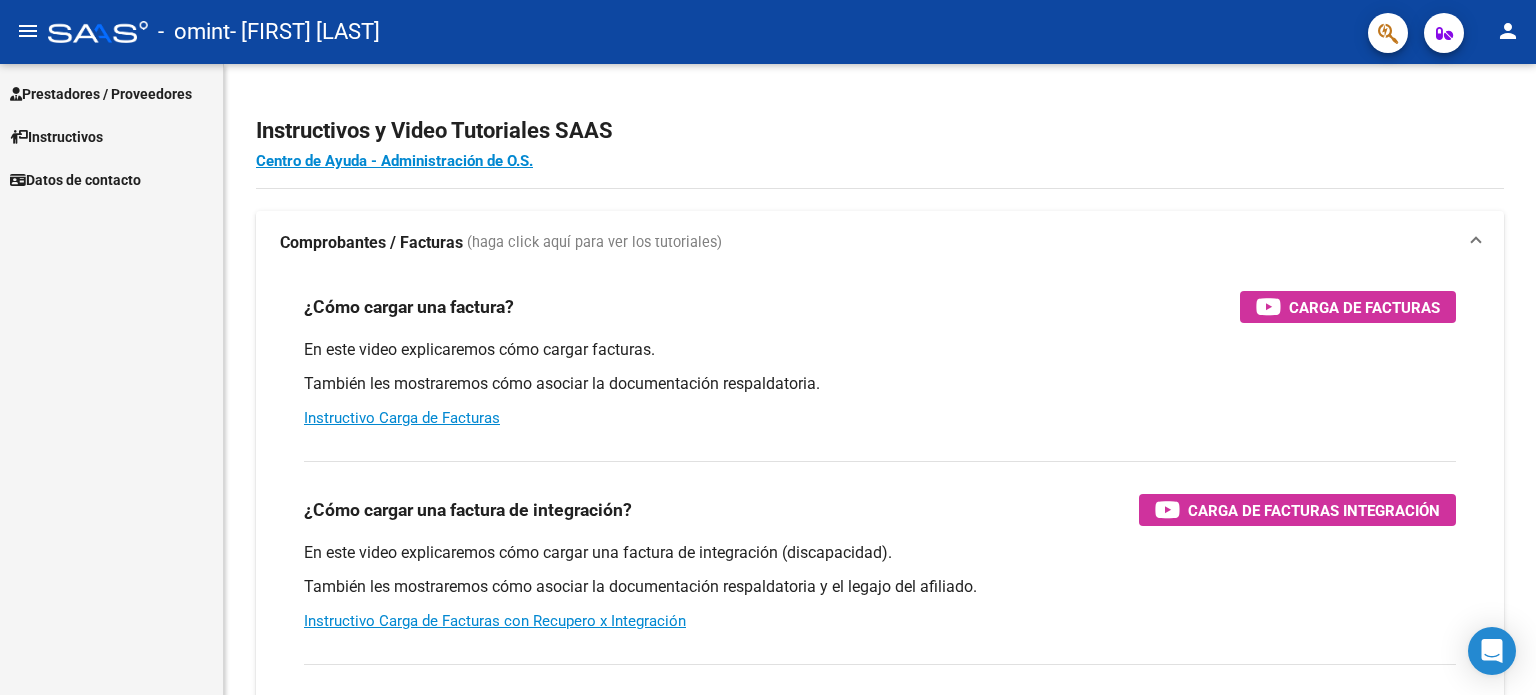 click on "Prestadores / Proveedores" at bounding box center [101, 94] 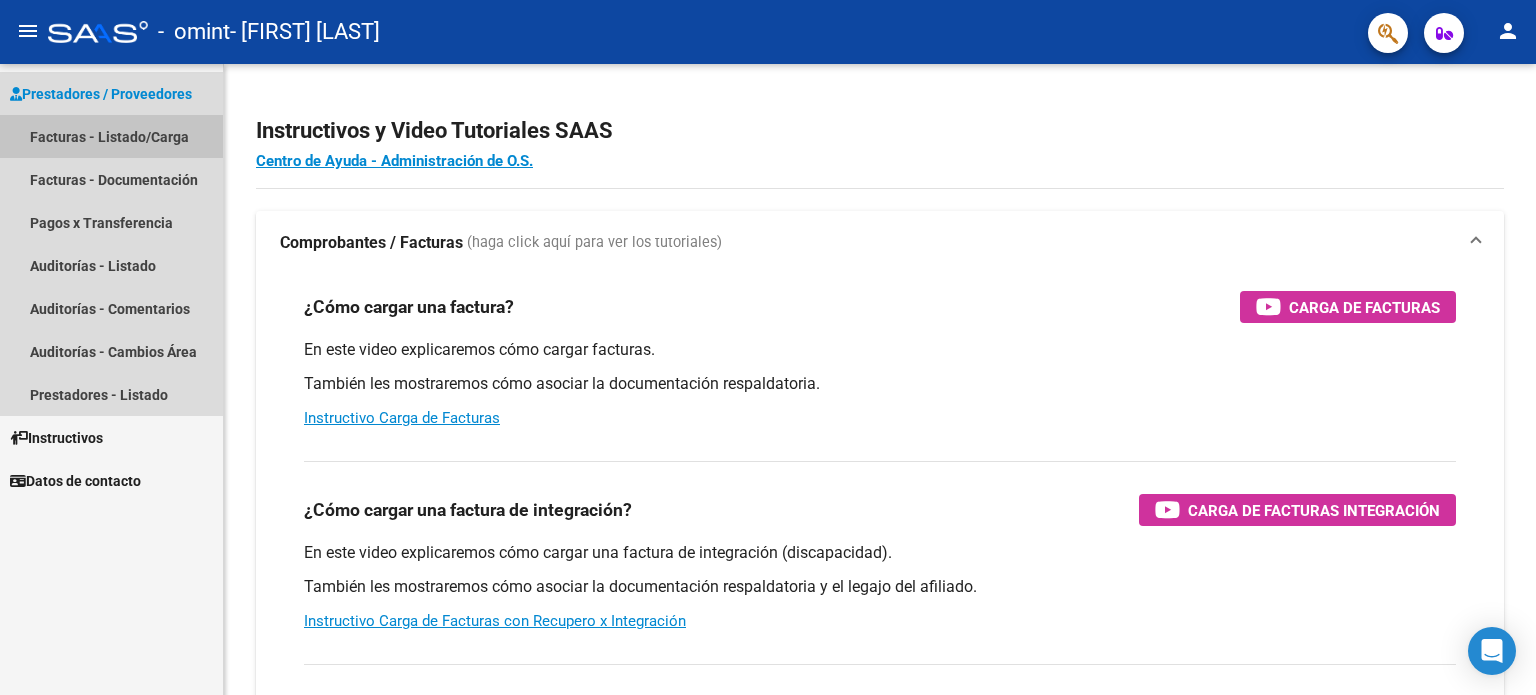 click on "Facturas - Listado/Carga" at bounding box center [111, 136] 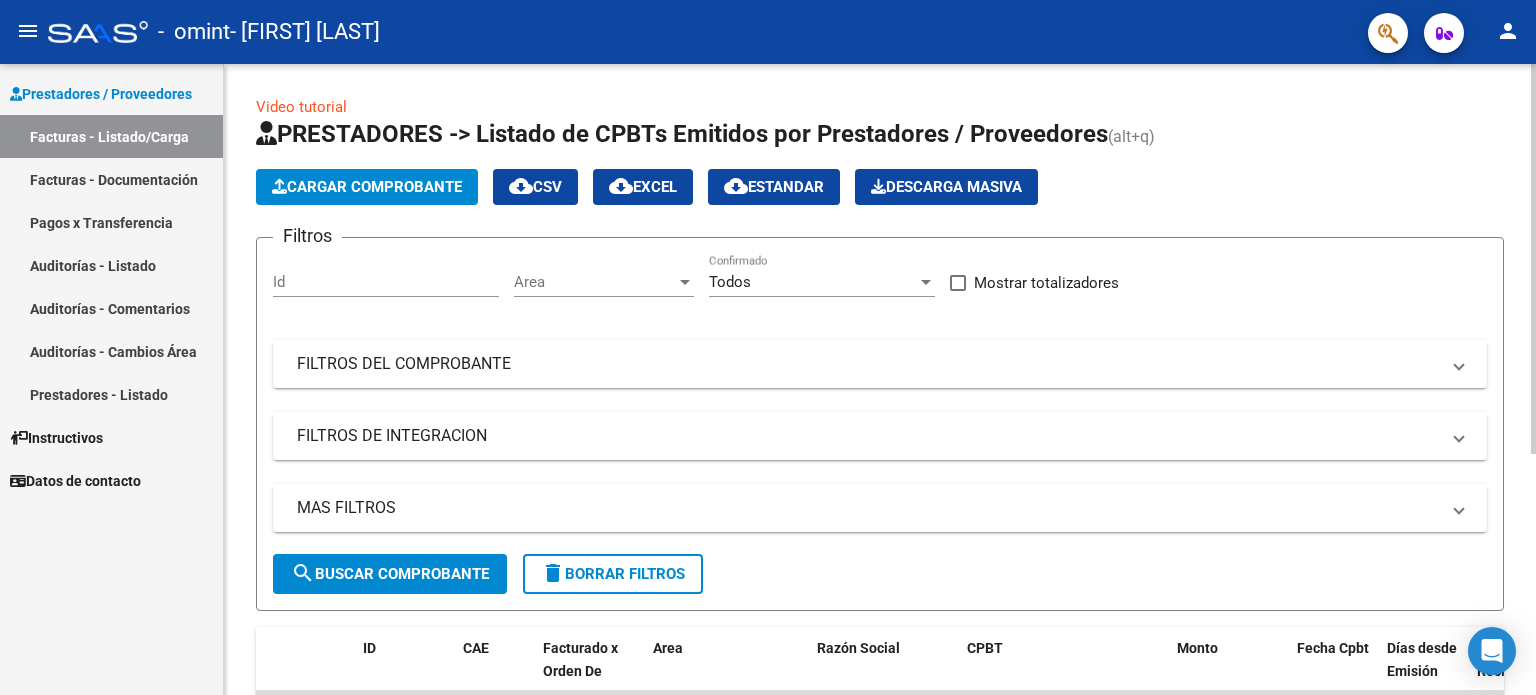 click on "Cargar Comprobante" 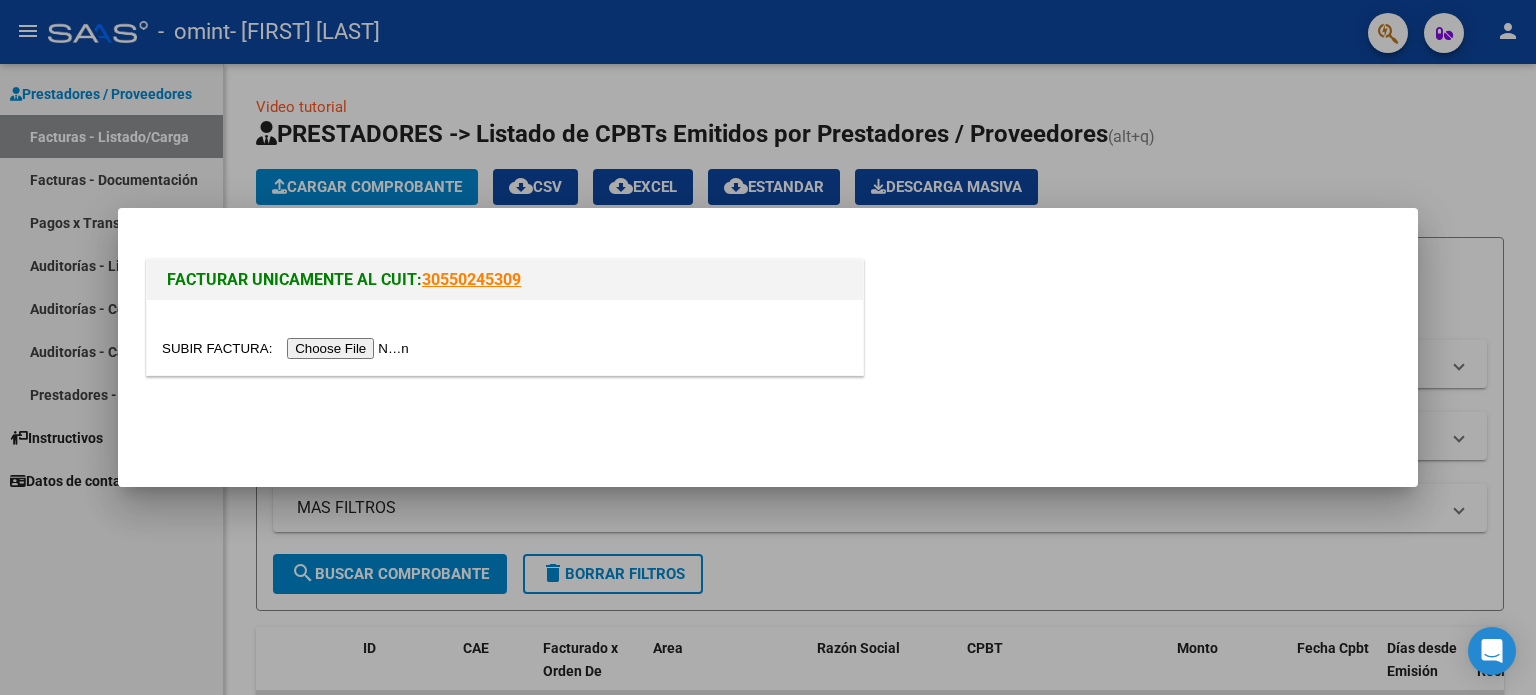 click at bounding box center (288, 348) 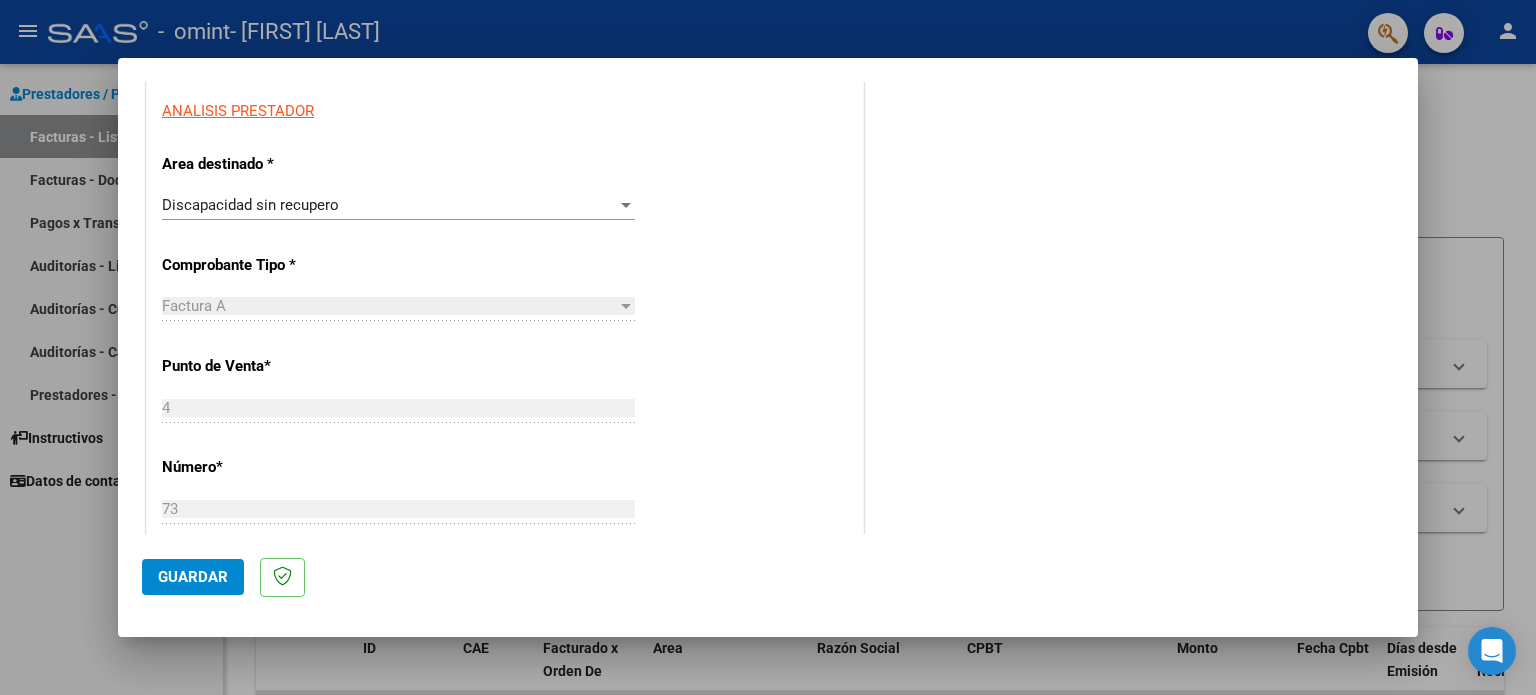 scroll, scrollTop: 355, scrollLeft: 0, axis: vertical 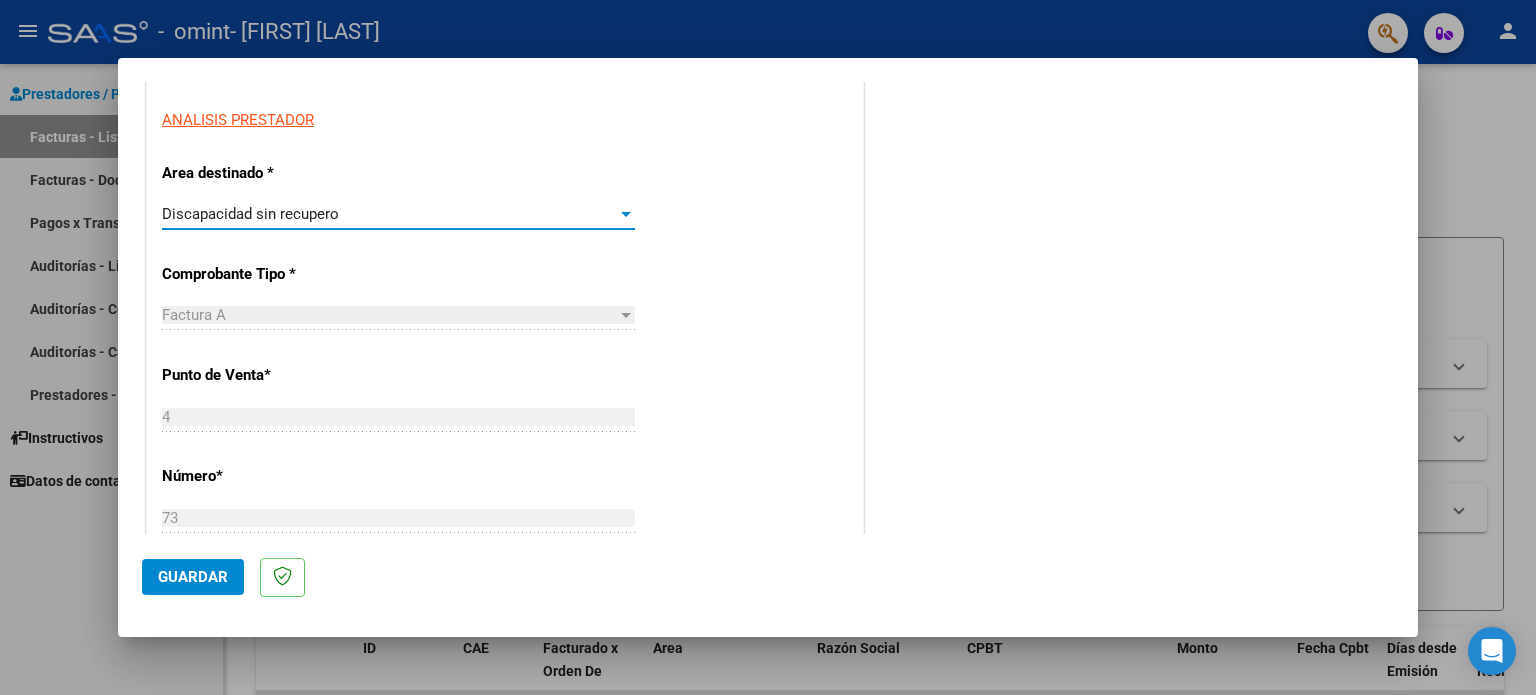 click at bounding box center [626, 214] 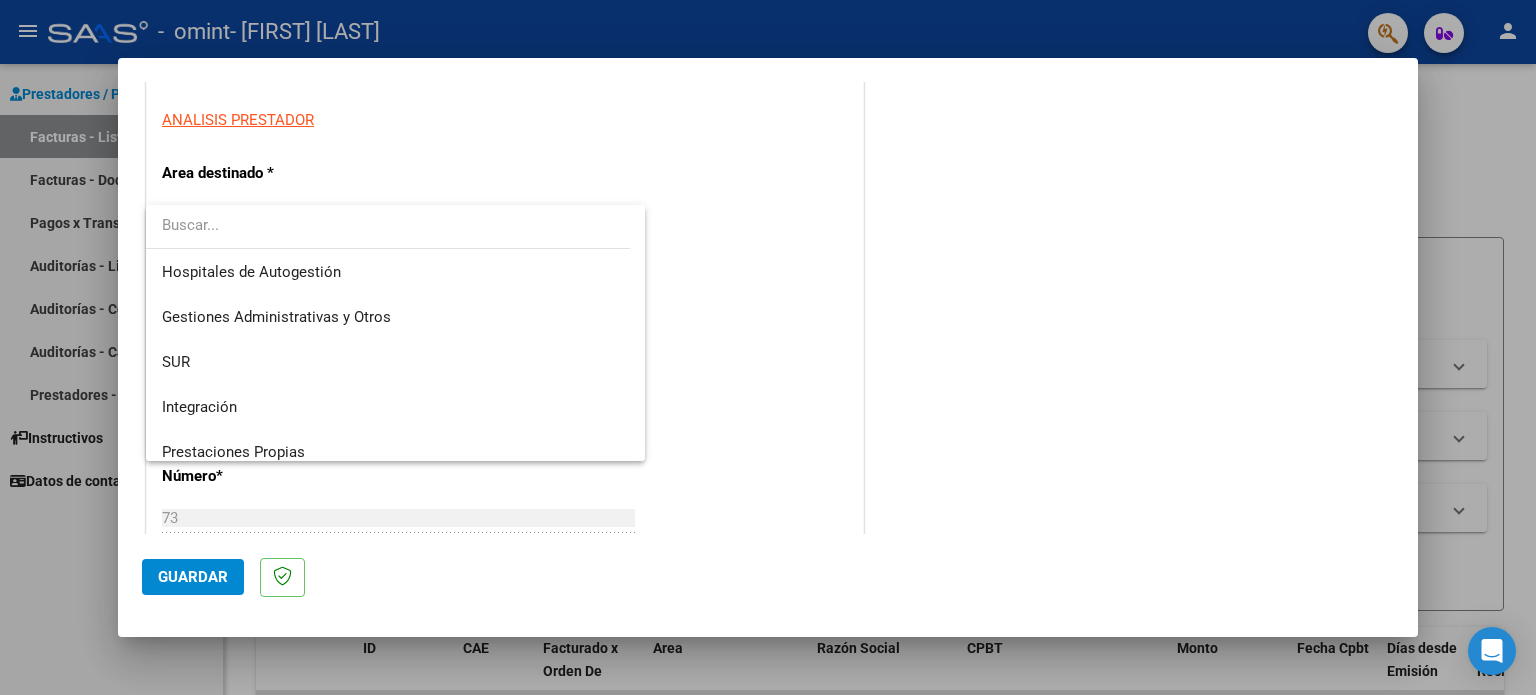 scroll, scrollTop: 148, scrollLeft: 0, axis: vertical 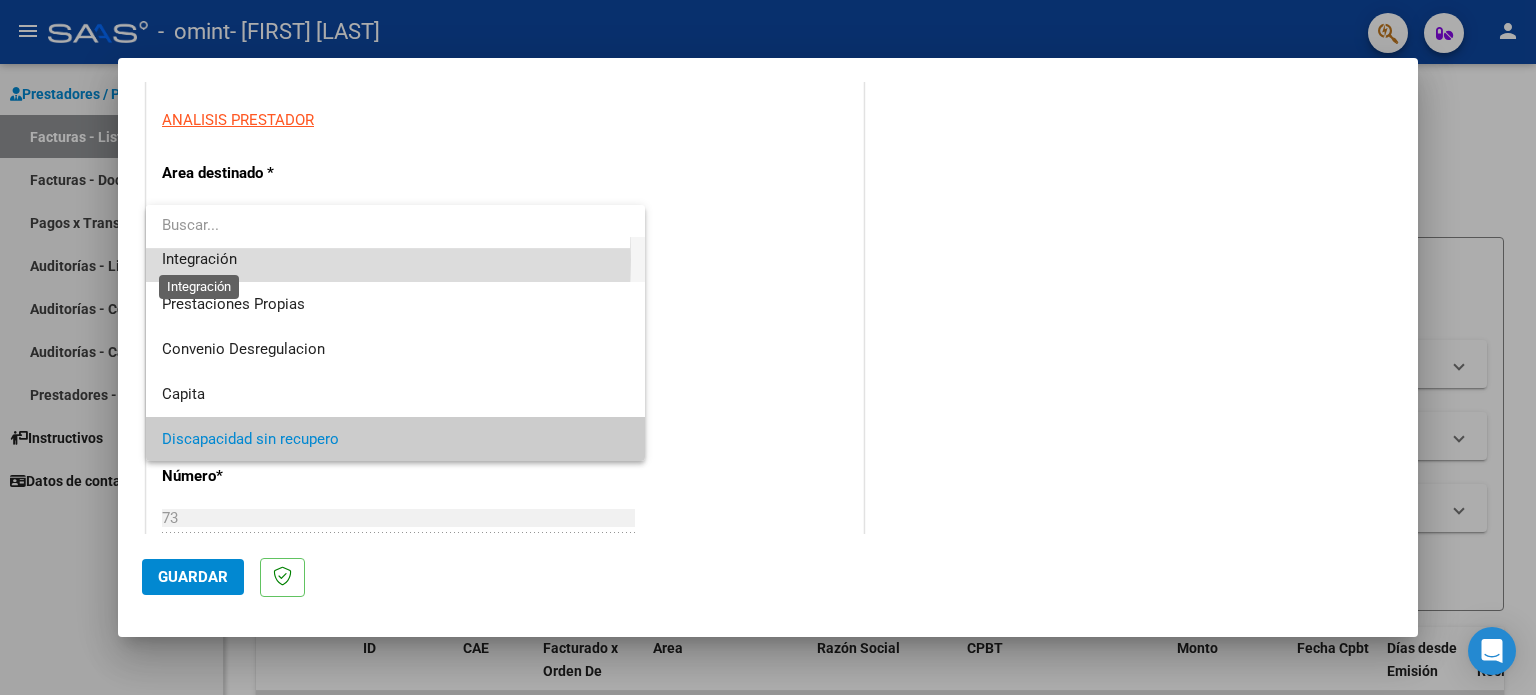 click on "Integración" at bounding box center (199, 259) 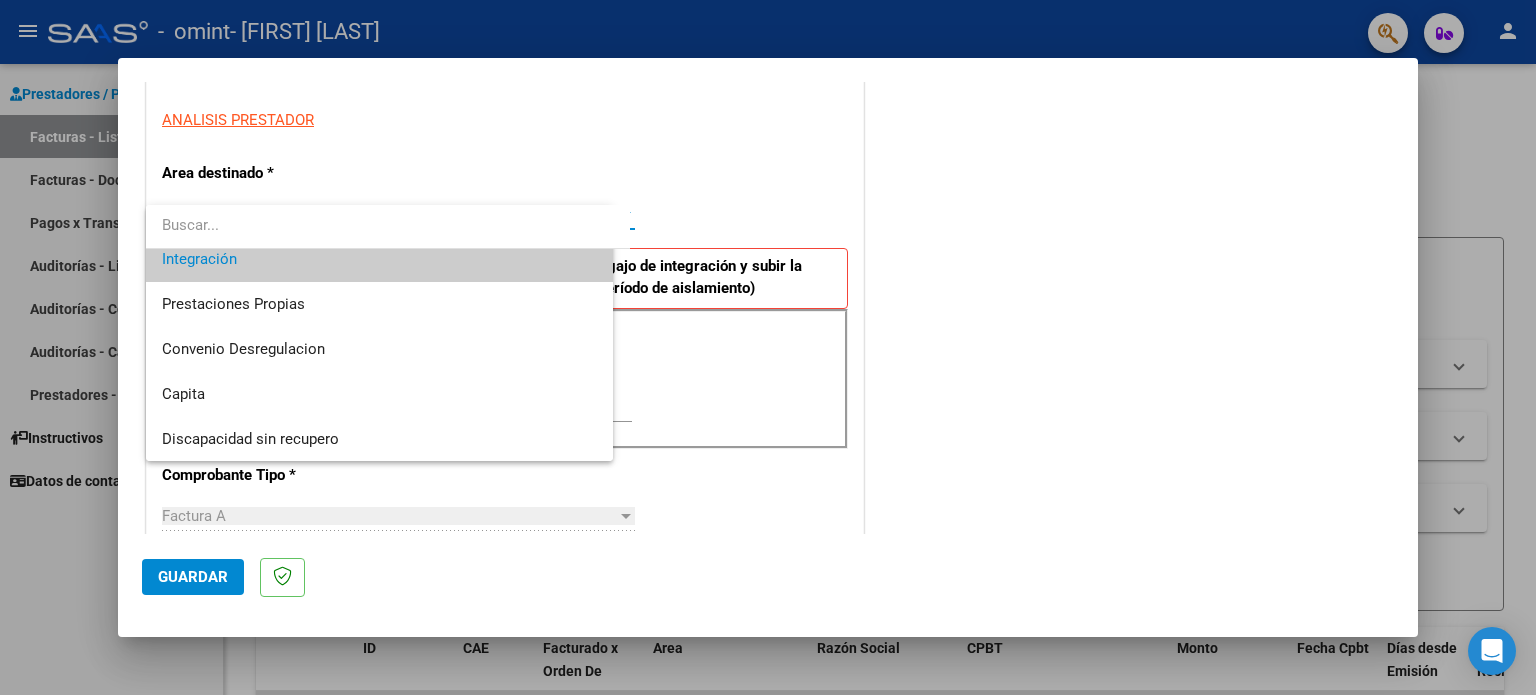 scroll, scrollTop: 135, scrollLeft: 0, axis: vertical 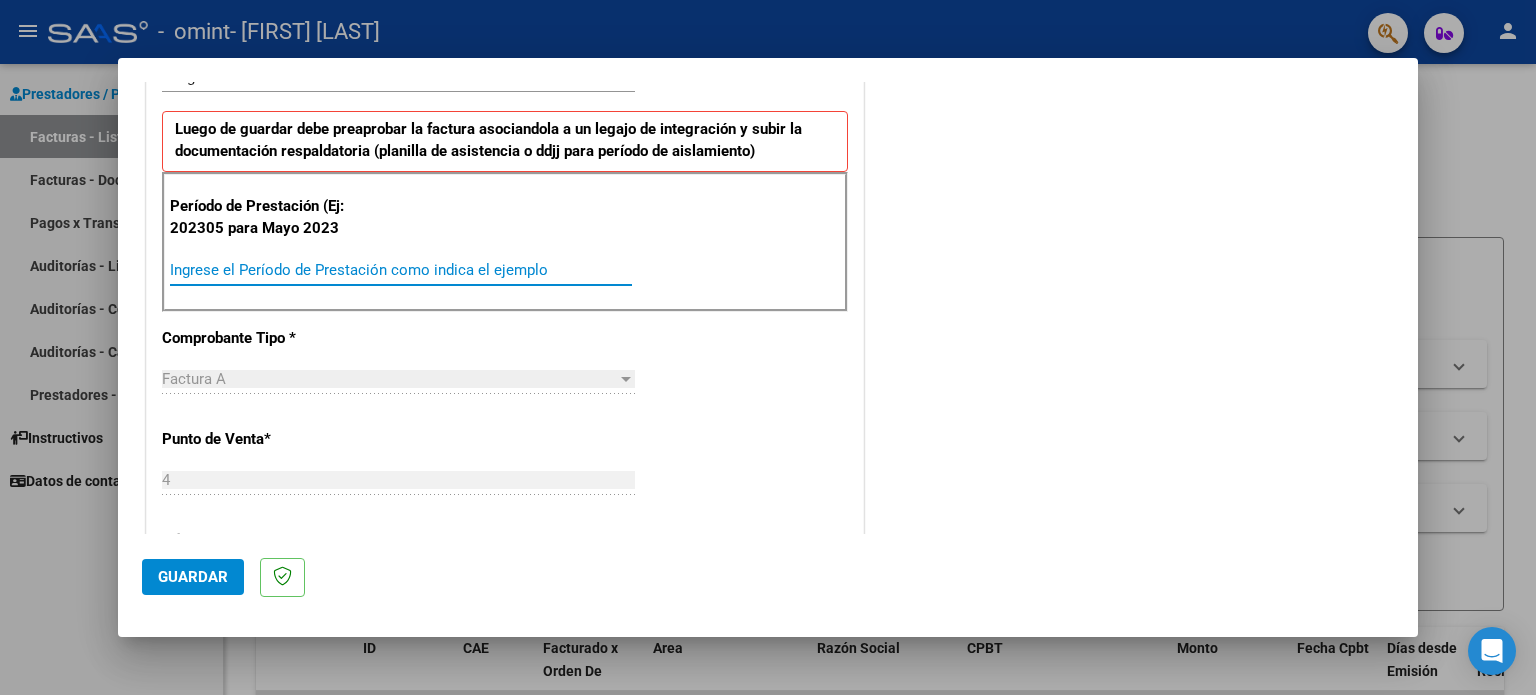 click on "Ingrese el Período de Prestación como indica el ejemplo" at bounding box center (401, 270) 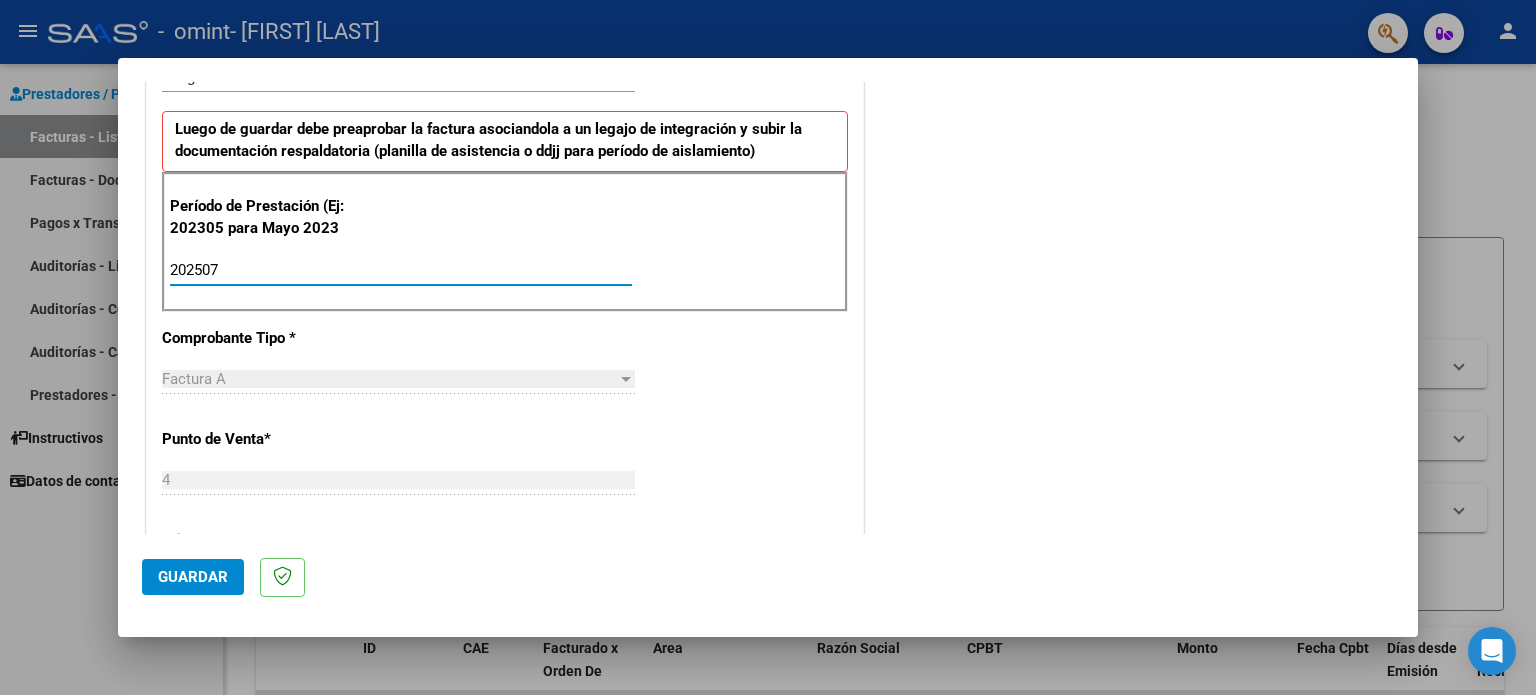 type on "202507" 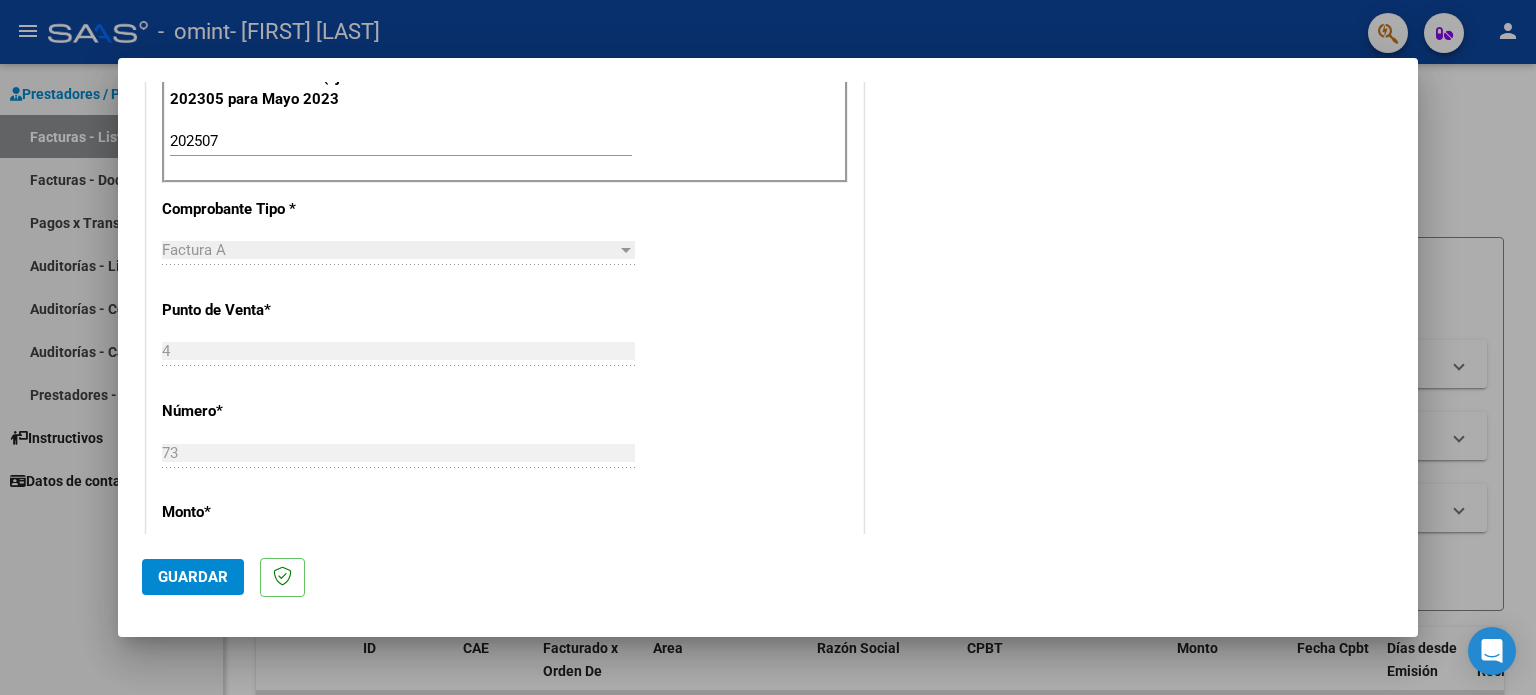 scroll, scrollTop: 644, scrollLeft: 0, axis: vertical 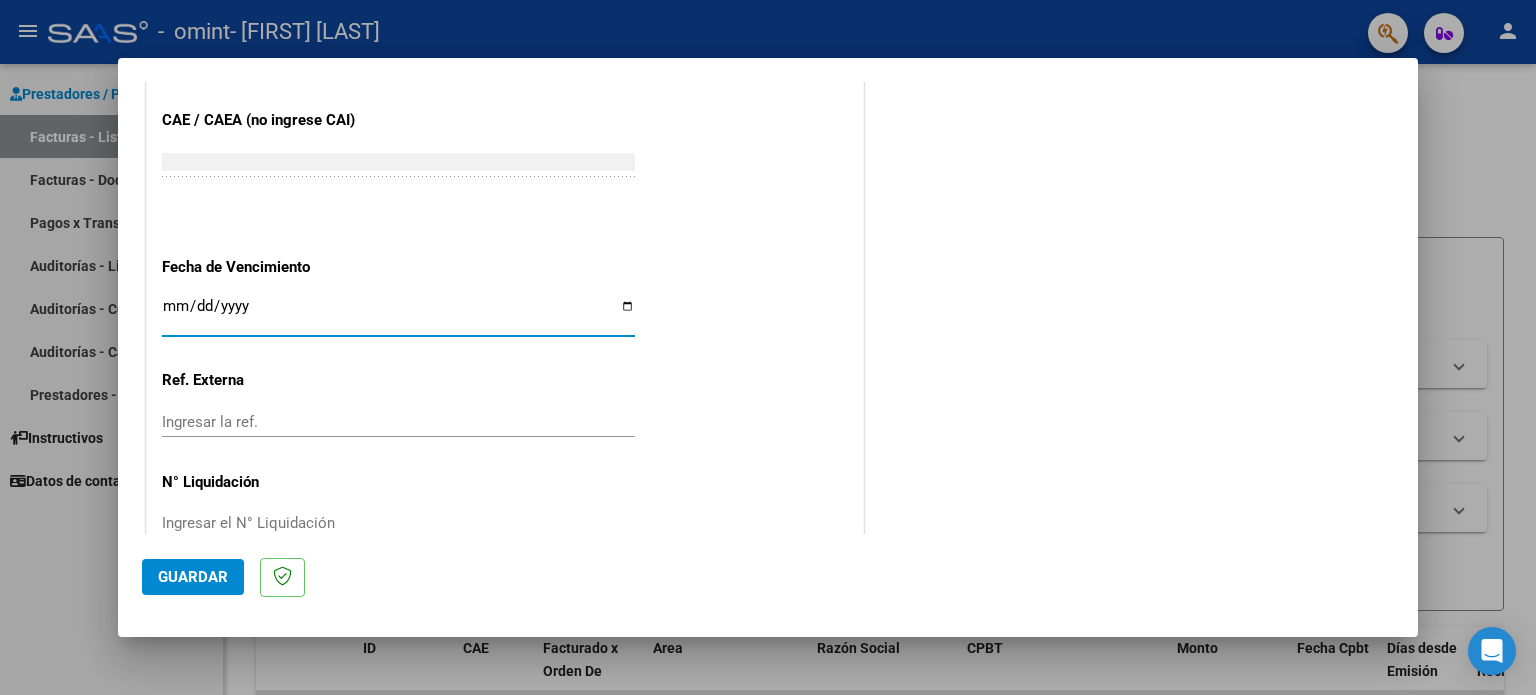 click on "Ingresar la fecha" at bounding box center [398, 314] 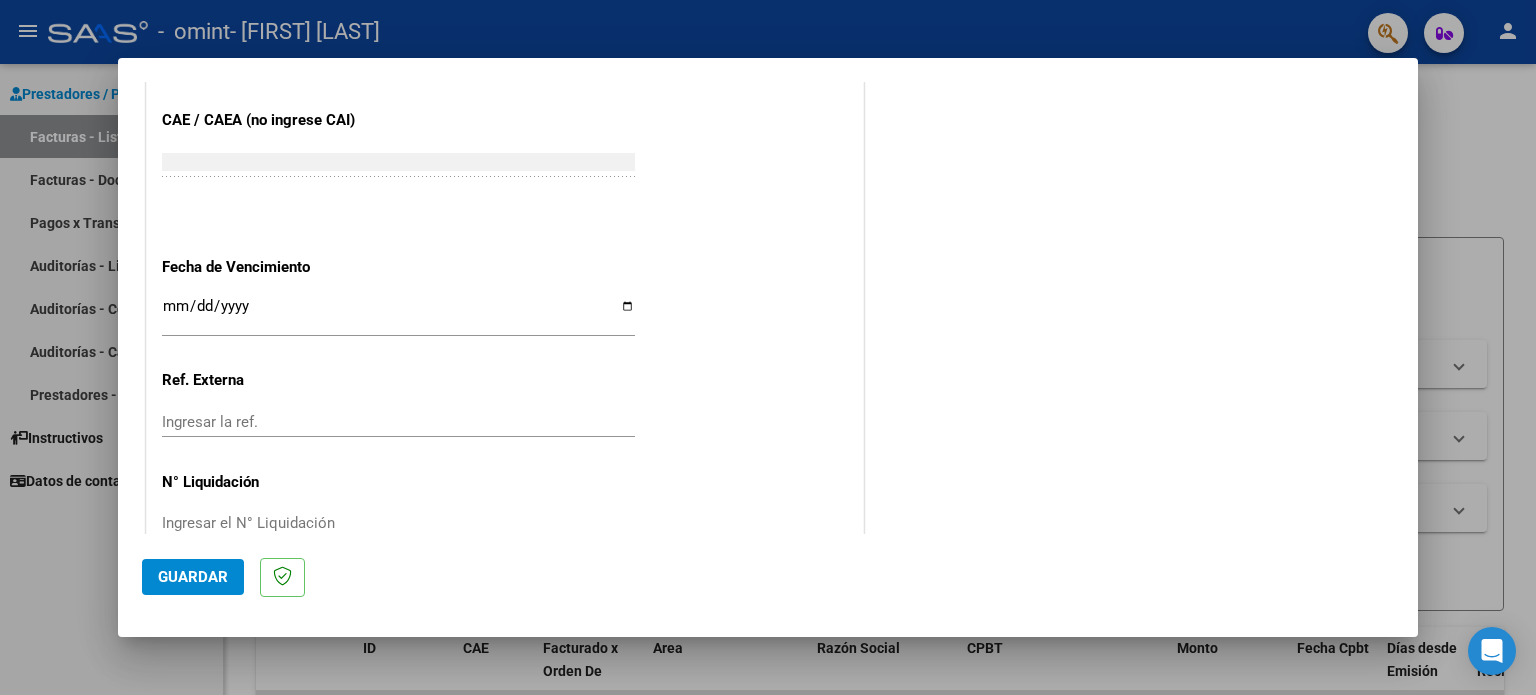 click on "CUIT  *   27-23608959-8 Ingresar CUIT  ANALISIS PRESTADOR  Area destinado * Integración Seleccionar Area Luego de guardar debe preaprobar la factura asociandola a un legajo de integración y subir la documentación respaldatoria (planilla de asistencia o ddjj para período de aislamiento)  Período de Prestación (Ej: 202305 para Mayo 2023    202507 Ingrese el Período de Prestación como indica el ejemplo   Comprobante Tipo * Factura A Seleccionar Tipo Punto de Venta  *   4 Ingresar el Nro.  Número  *   73 Ingresar el Nro.  Monto  *   $ 98.964,88 Ingresar el monto  Fecha del Cpbt.  *   2025-08-01 Ingresar la fecha  CAE / CAEA (no ingrese CAI)    75318460271738 Ingresar el CAE o CAEA (no ingrese CAI)  Fecha de Vencimiento    Ingresar la fecha  Ref. Externa    Ingresar la ref.  N° Liquidación    Ingresar el N° Liquidación" at bounding box center (505, -162) 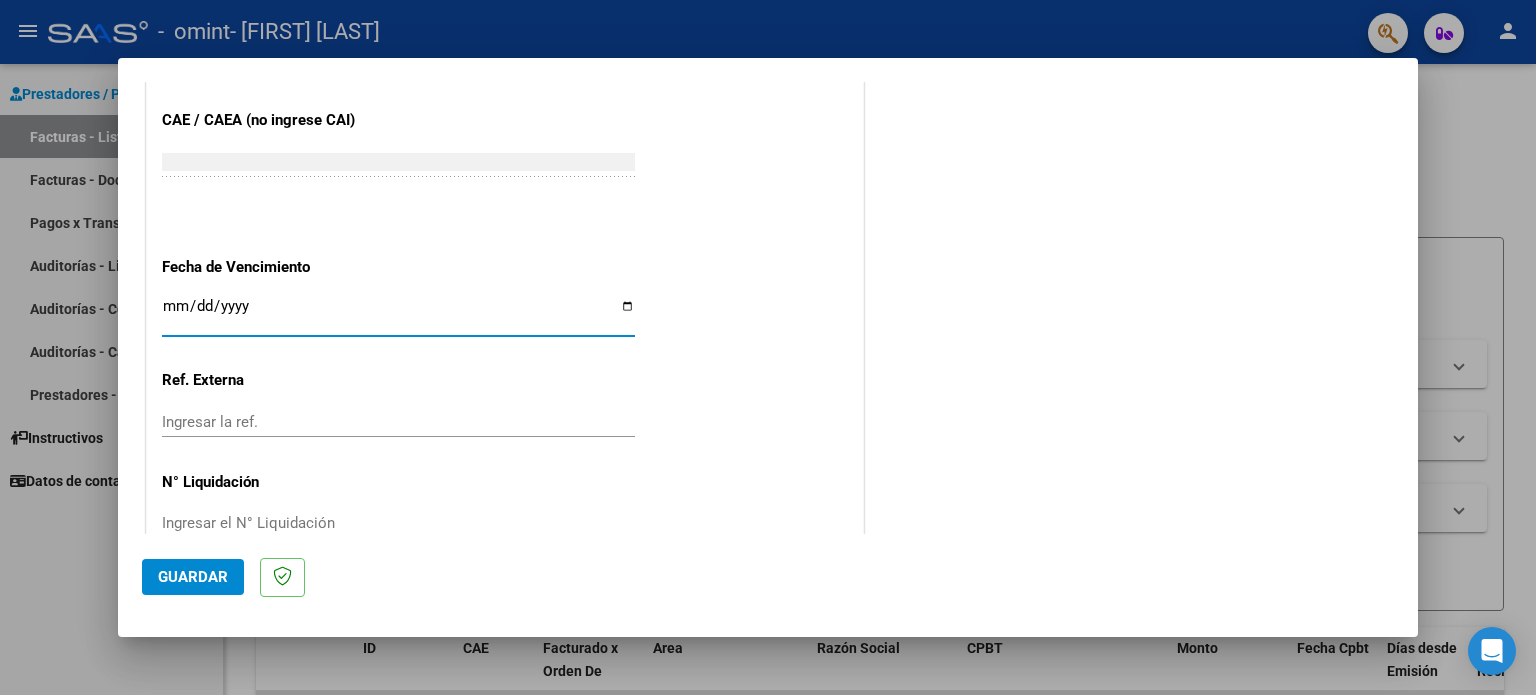 click on "Ingresar la fecha" at bounding box center (398, 314) 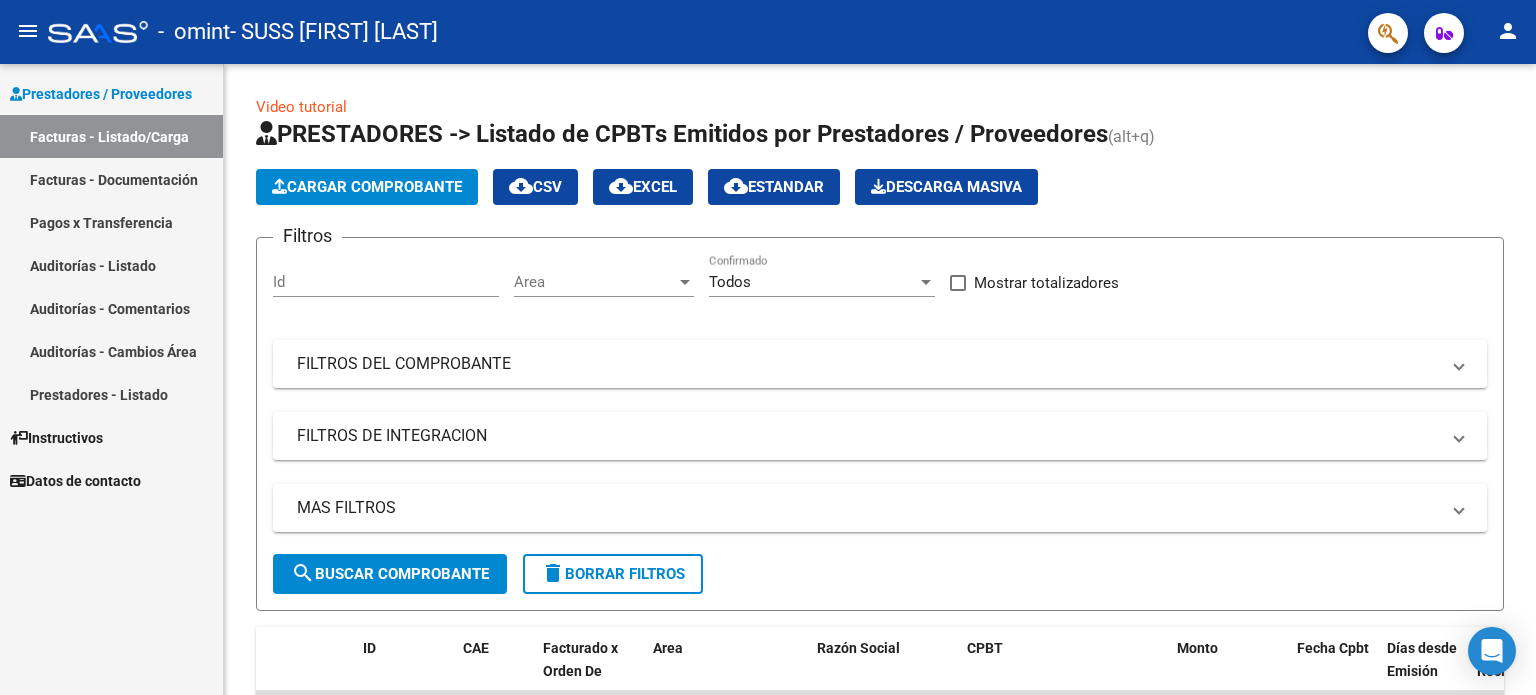 scroll, scrollTop: 0, scrollLeft: 0, axis: both 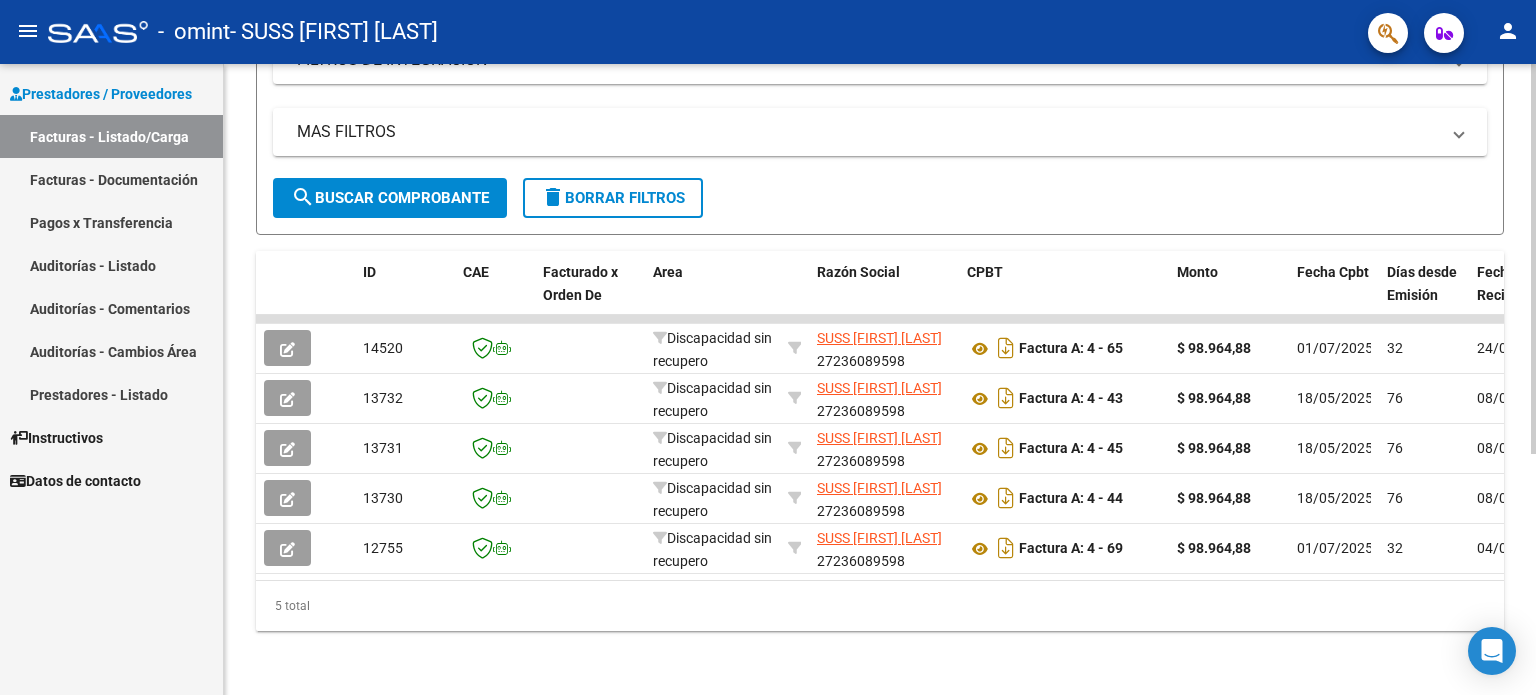 click 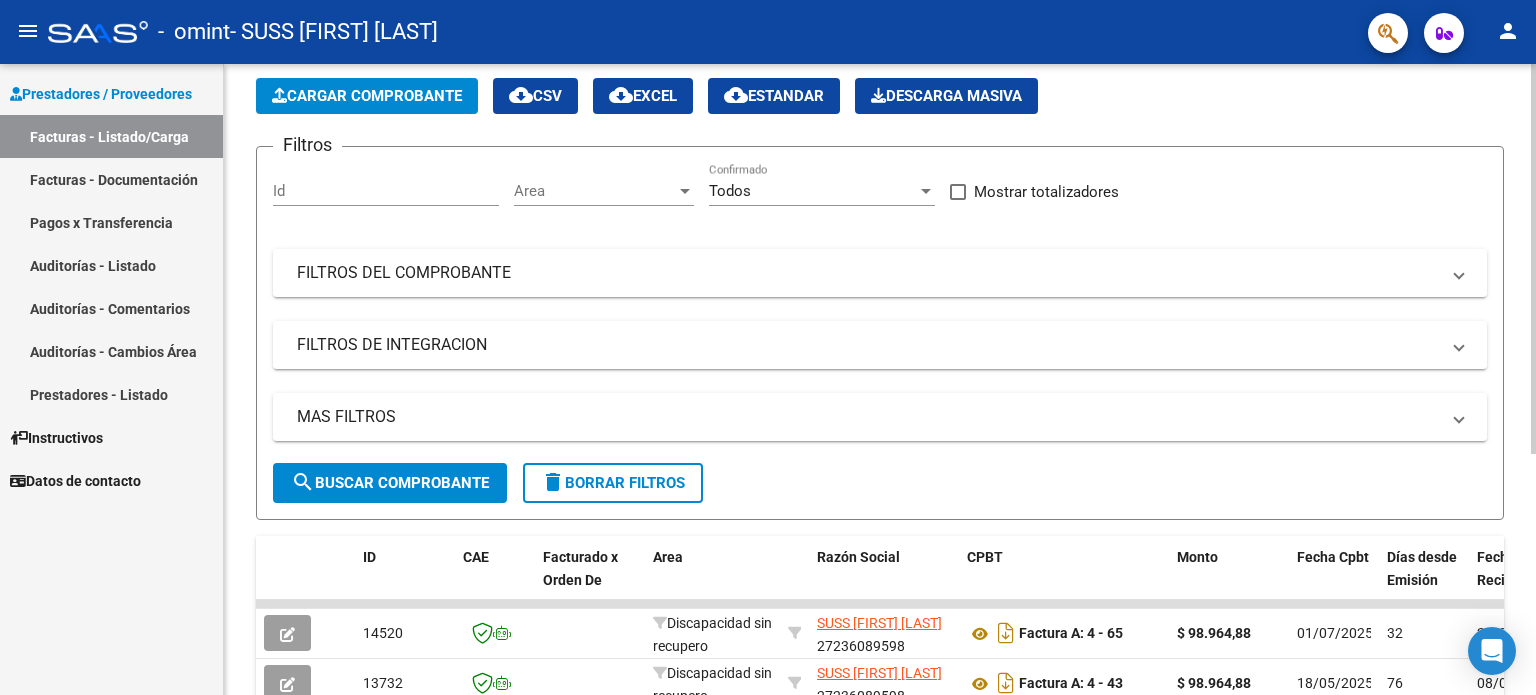 scroll, scrollTop: 0, scrollLeft: 0, axis: both 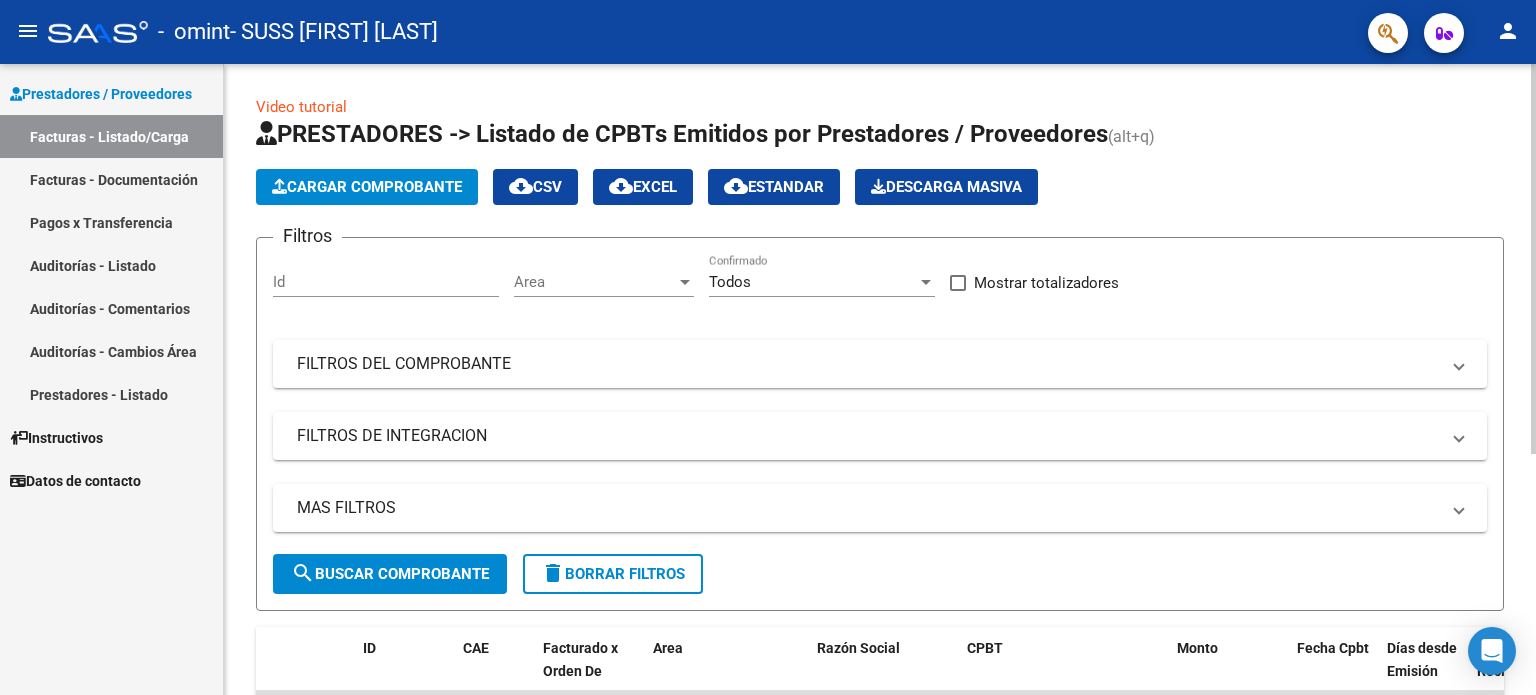 click on "Video tutorial   PRESTADORES -> Listado de CPBTs Emitidos por Prestadores / Proveedores (alt+q)   Cargar Comprobante
cloud_download  CSV  cloud_download  EXCEL  cloud_download  Estandar   Descarga Masiva
Filtros Id Area Area Todos Confirmado   Mostrar totalizadores   FILTROS DEL COMPROBANTE  Comprobante Tipo Comprobante Tipo Start date – End date Fec. Comprobante Desde / Hasta Días Emisión Desde(cant. días) Días Emisión Hasta(cant. días) CUIT / Razón Social Pto. Venta Nro. Comprobante Código SSS CAE Válido CAE Válido Todos Cargado Módulo Hosp. Todos Tiene facturacion Apócrifa Hospital Refes  FILTROS DE INTEGRACION  Período De Prestación Campos del Archivo de Rendición Devuelto x SSS (dr_envio) Todos Rendido x SSS (dr_envio) Tipo de Registro Tipo de Registro Período Presentación Período Presentación Campos del Legajo Asociado (preaprobación) Afiliado Legajo (cuil/nombre) Todos Solo facturas preaprobadas  MAS FILTROS  Todos Con Doc. Respaldatoria Todos Con Trazabilidad Todos – –" 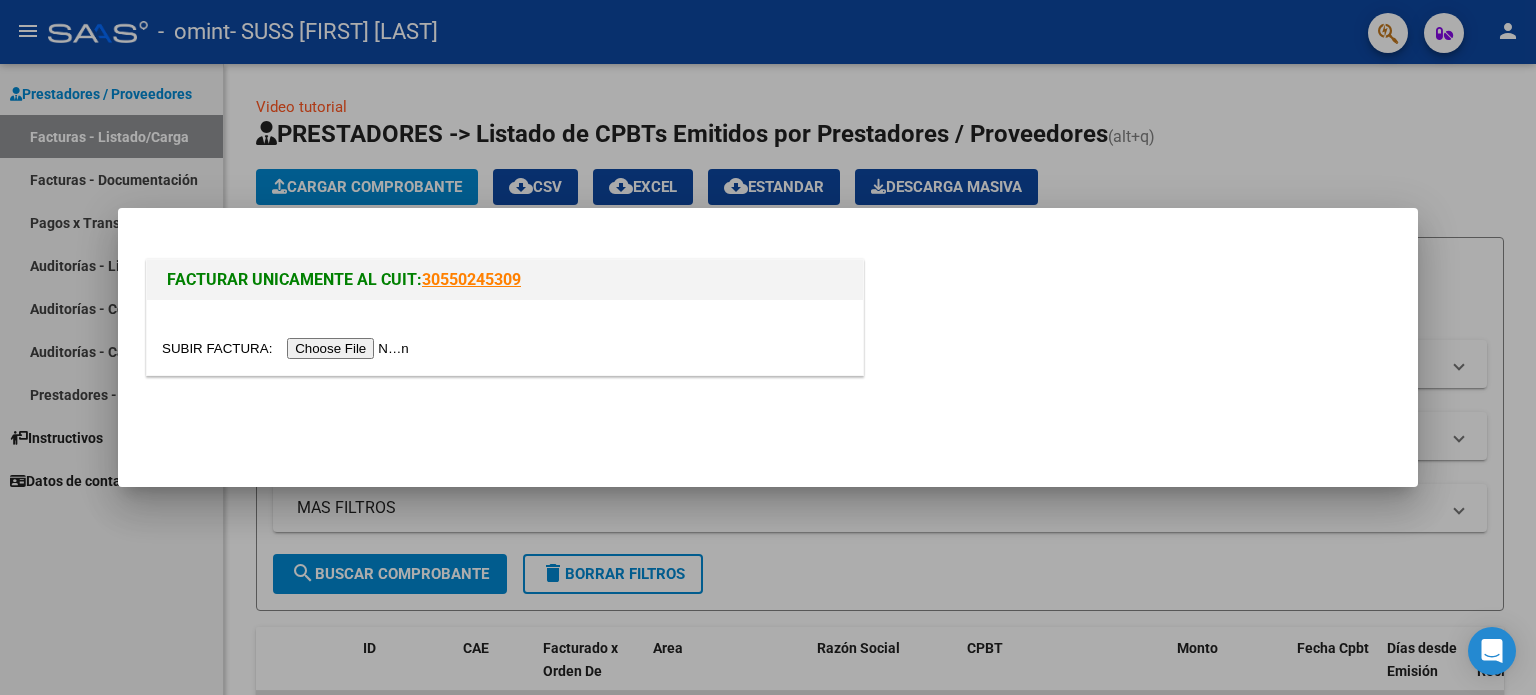 click at bounding box center [288, 348] 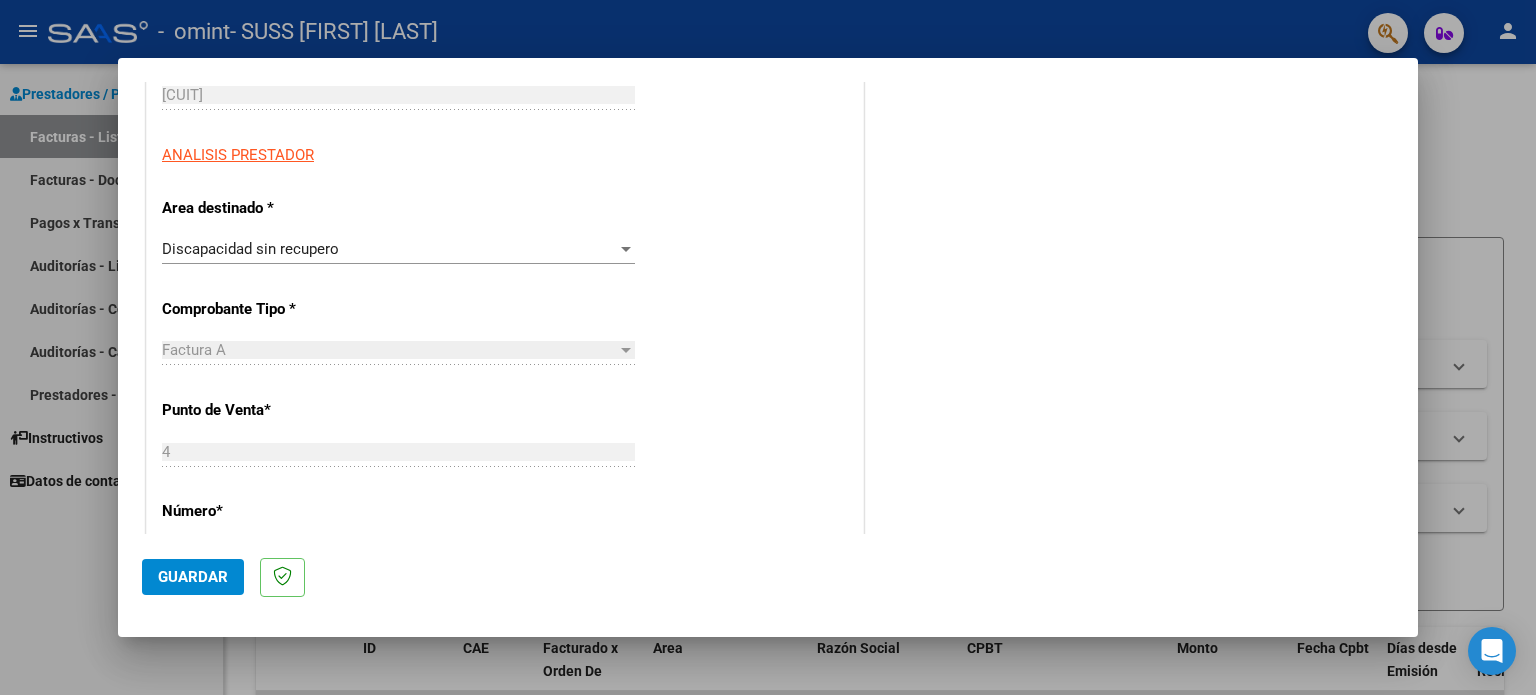 scroll, scrollTop: 311, scrollLeft: 0, axis: vertical 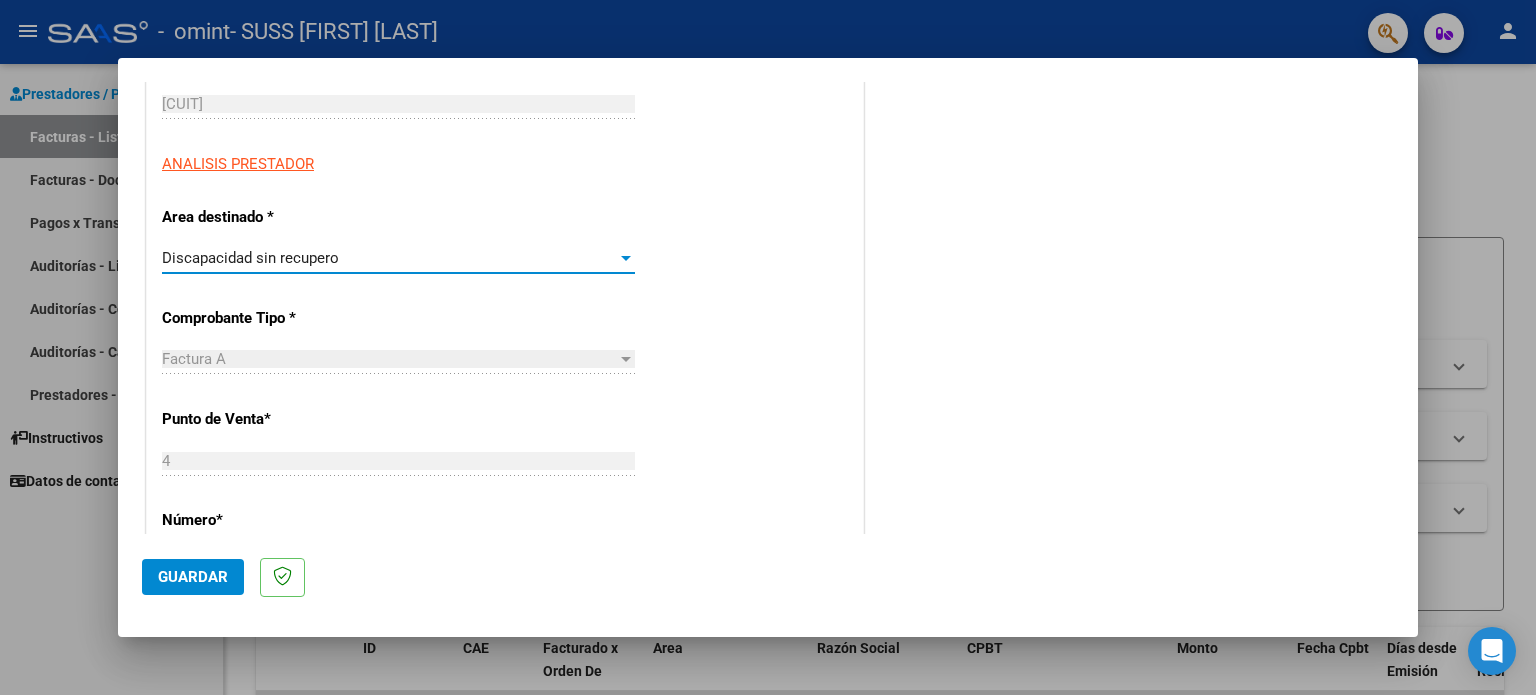 click at bounding box center [626, 258] 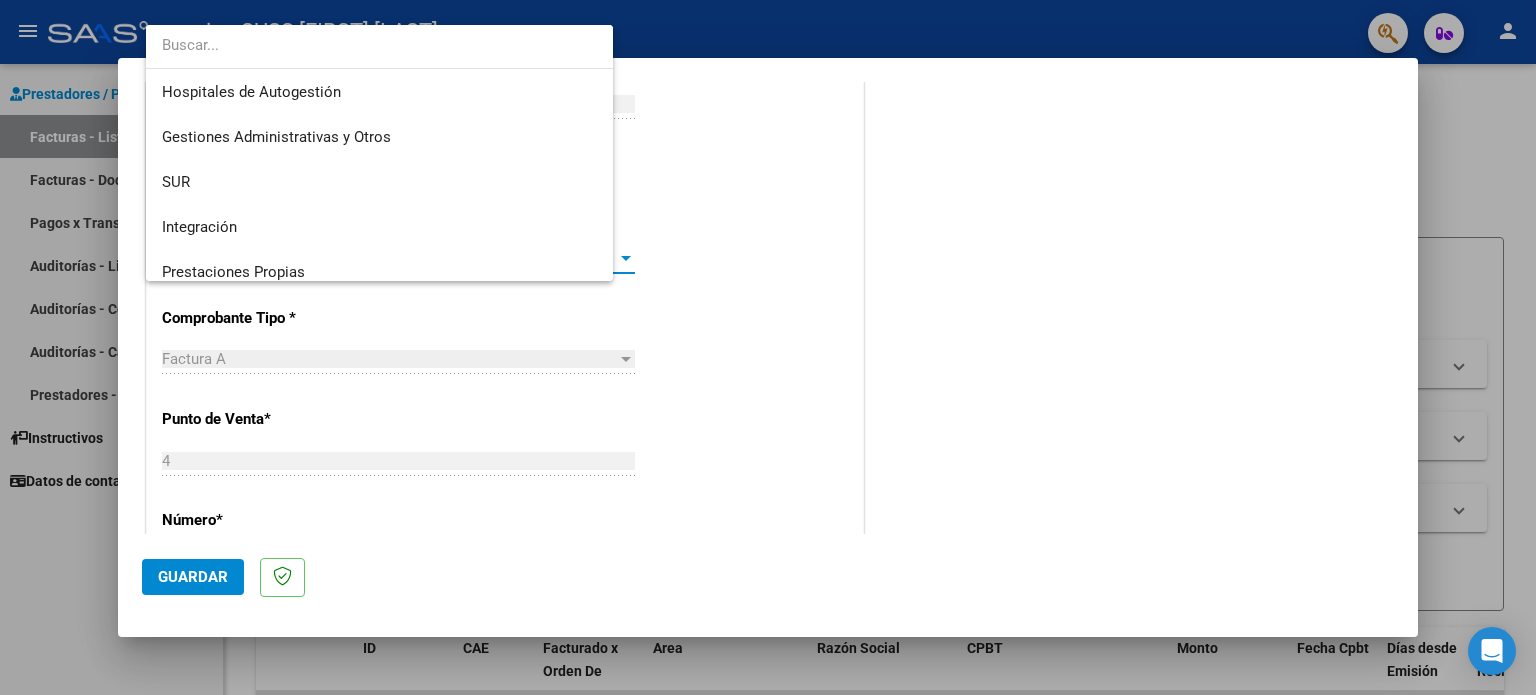 scroll, scrollTop: 148, scrollLeft: 0, axis: vertical 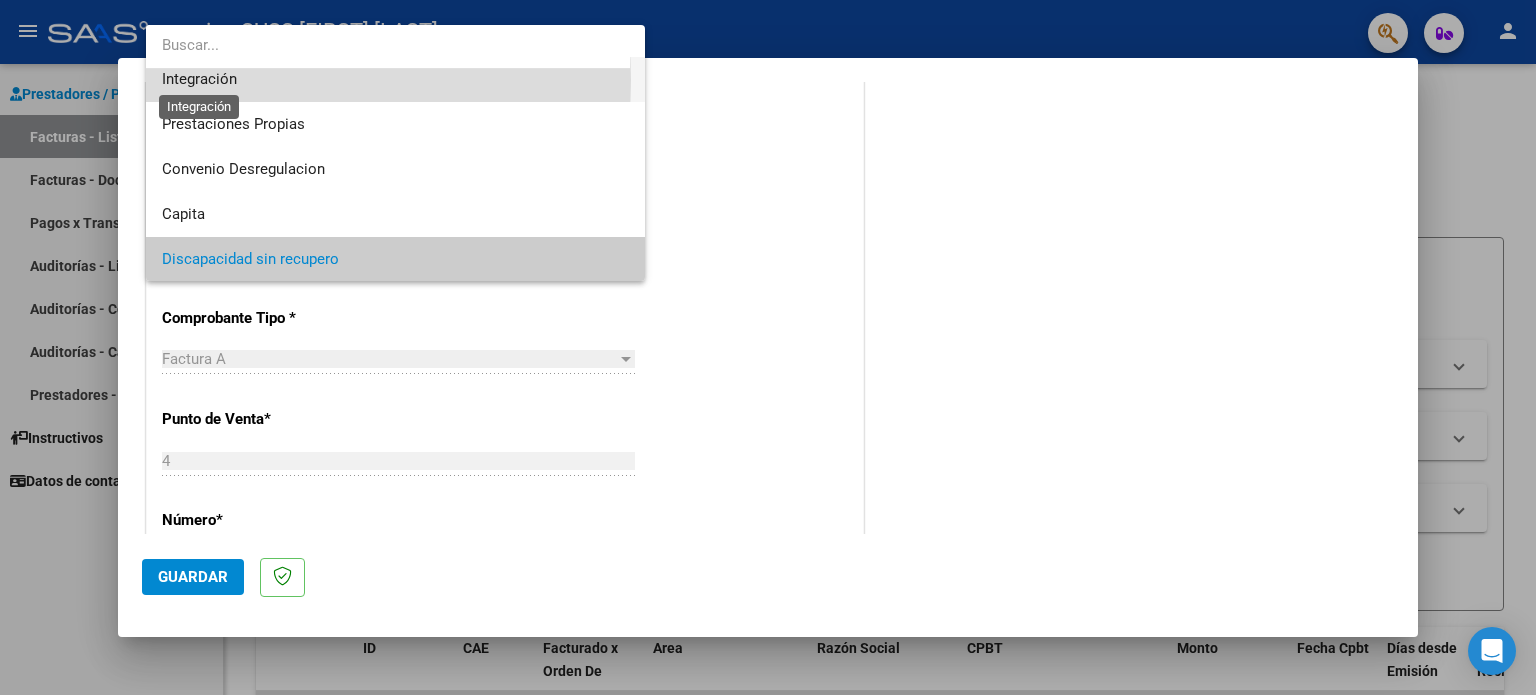click on "Integración" at bounding box center [199, 79] 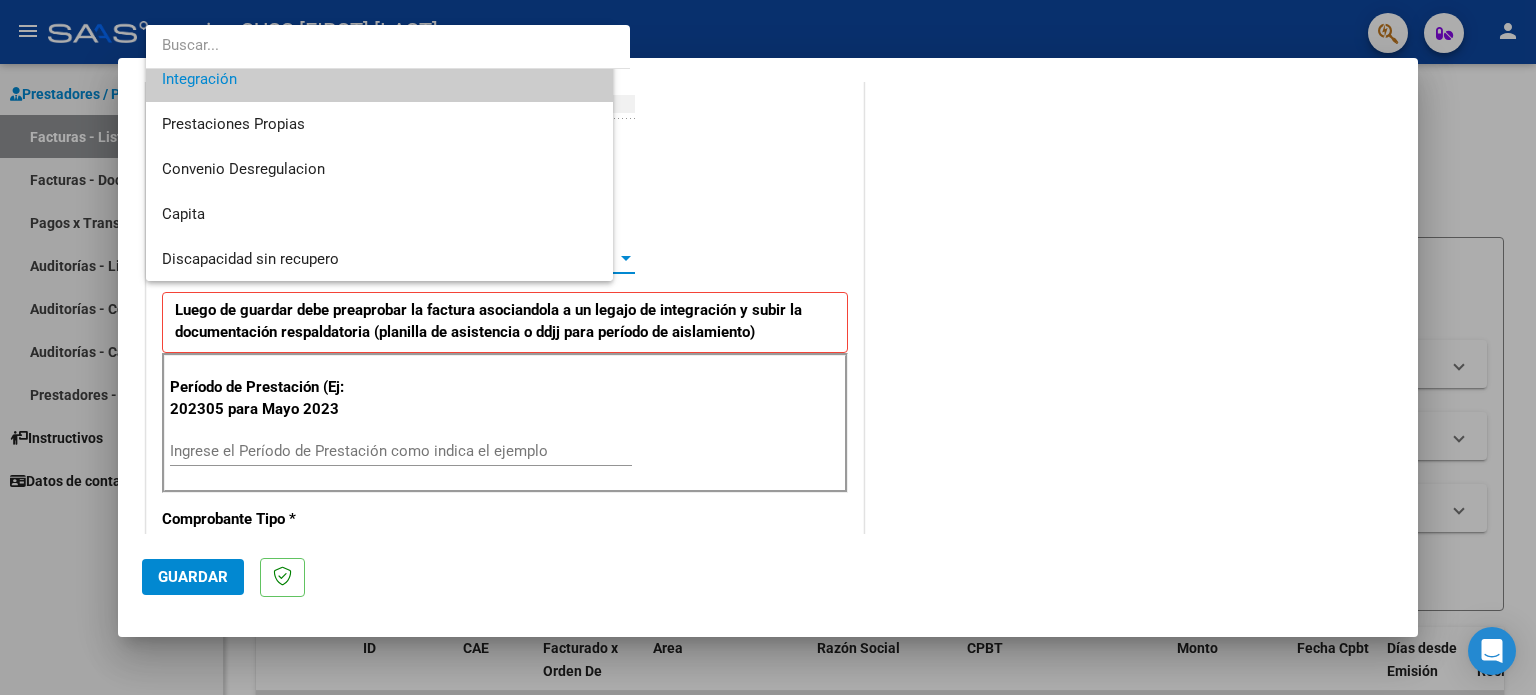 scroll, scrollTop: 135, scrollLeft: 0, axis: vertical 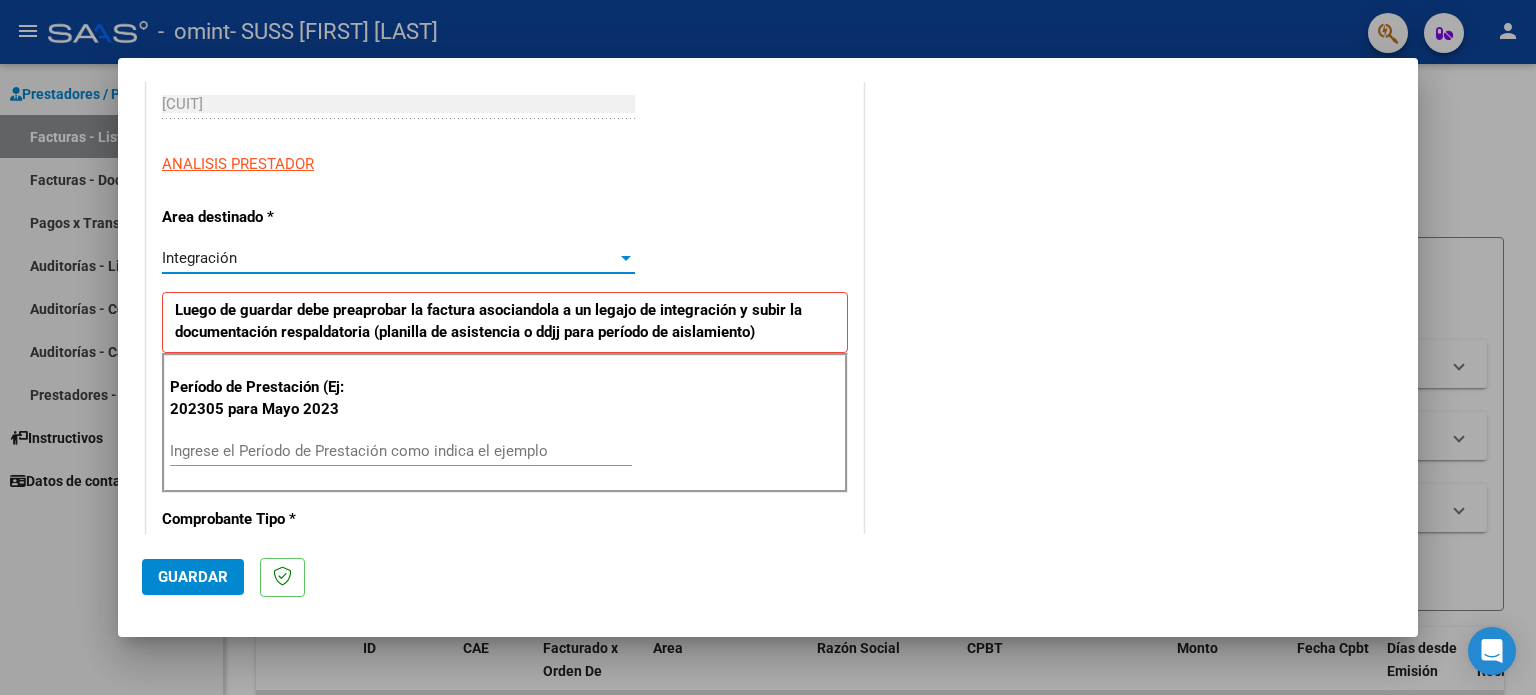 click at bounding box center [626, 258] 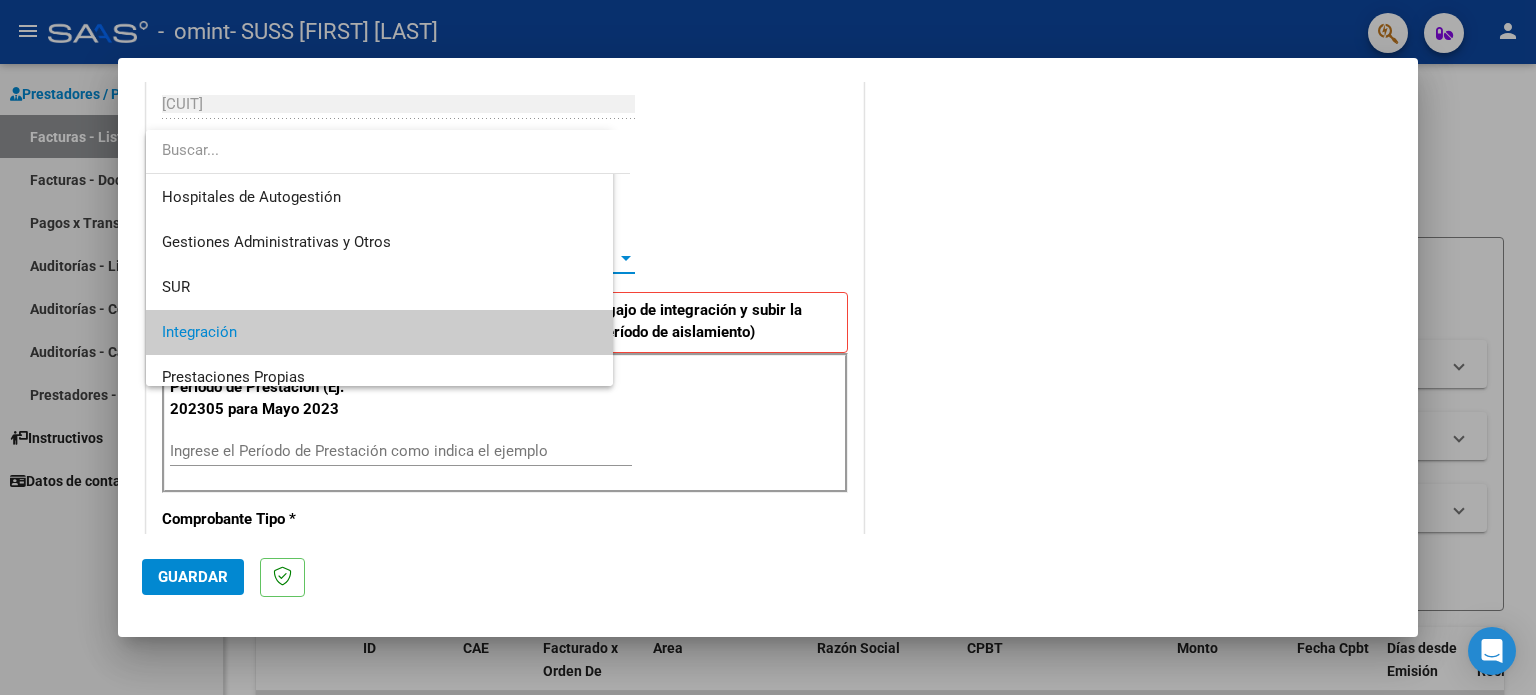 scroll, scrollTop: 74, scrollLeft: 0, axis: vertical 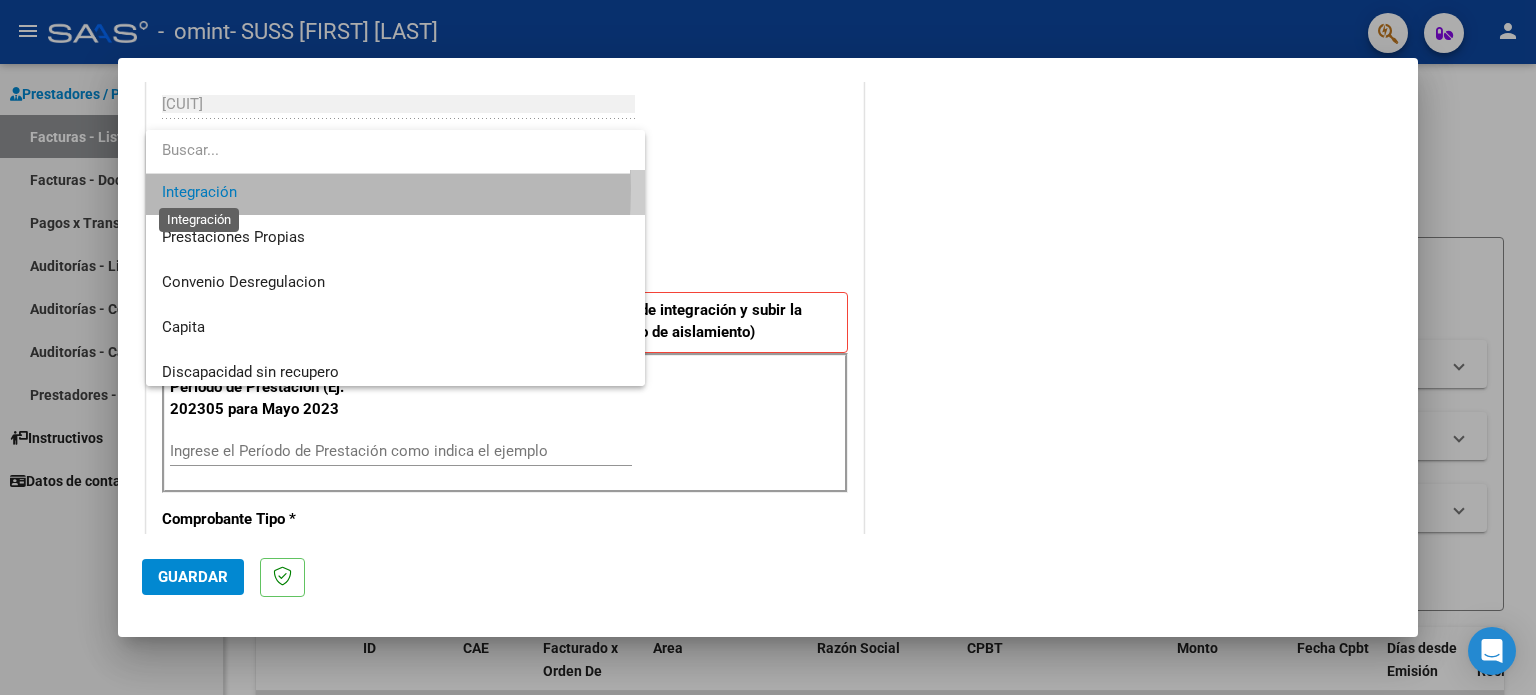 click on "Integración" at bounding box center (199, 192) 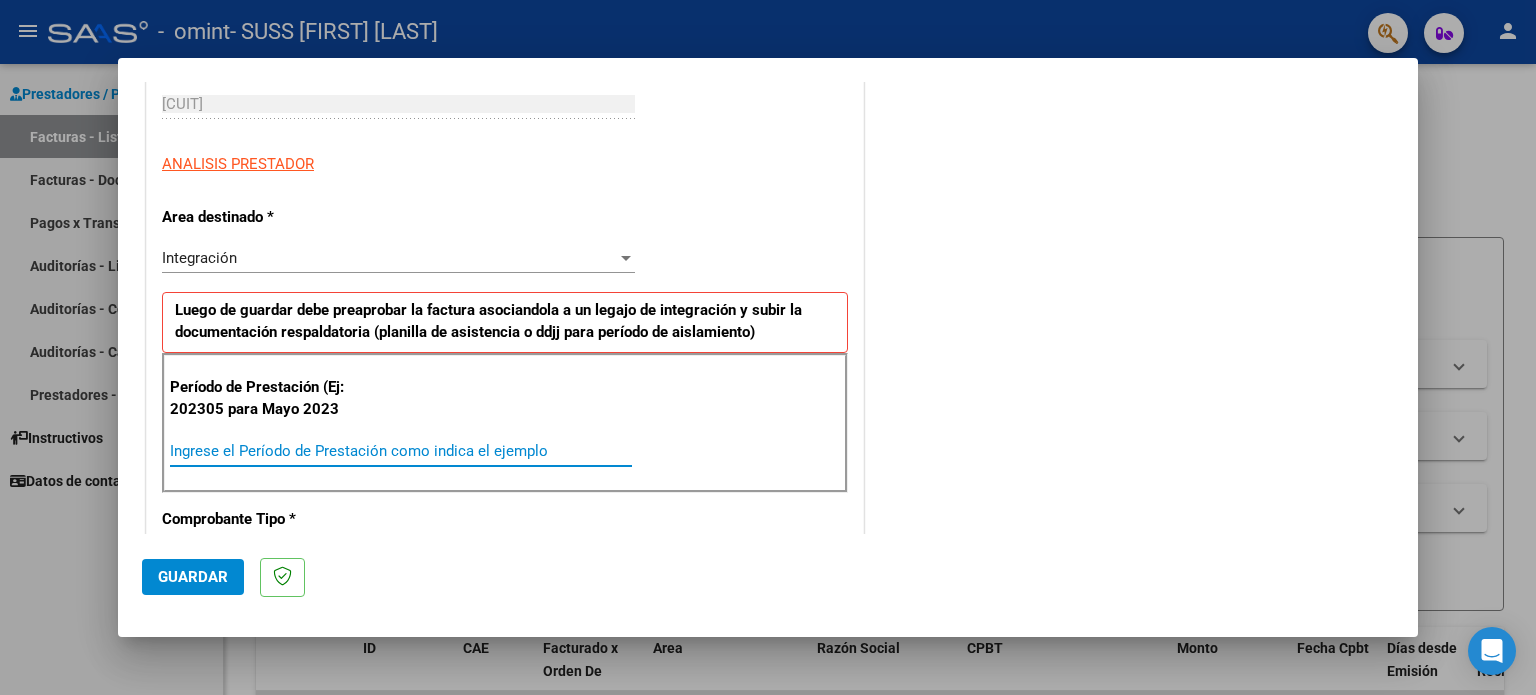 click on "Ingrese el Período de Prestación como indica el ejemplo" at bounding box center (401, 451) 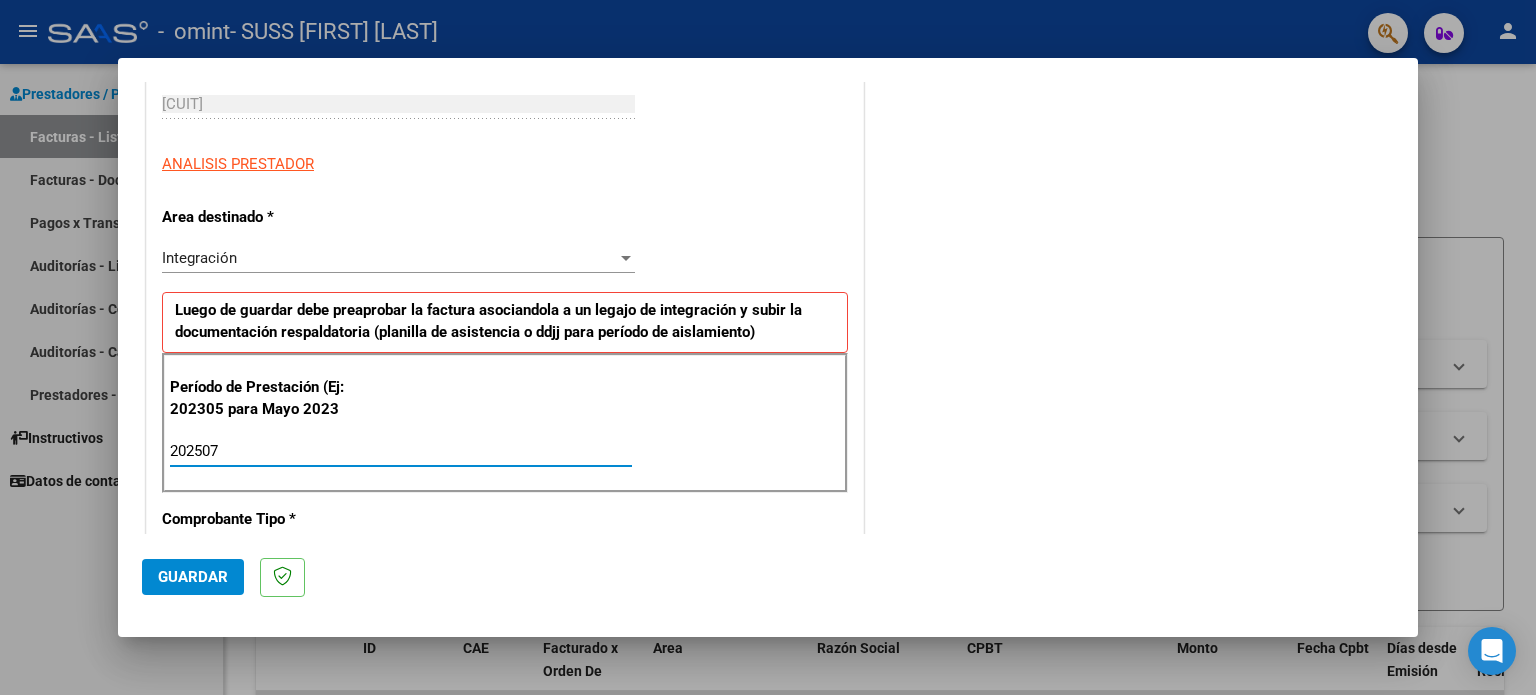 type on "202507" 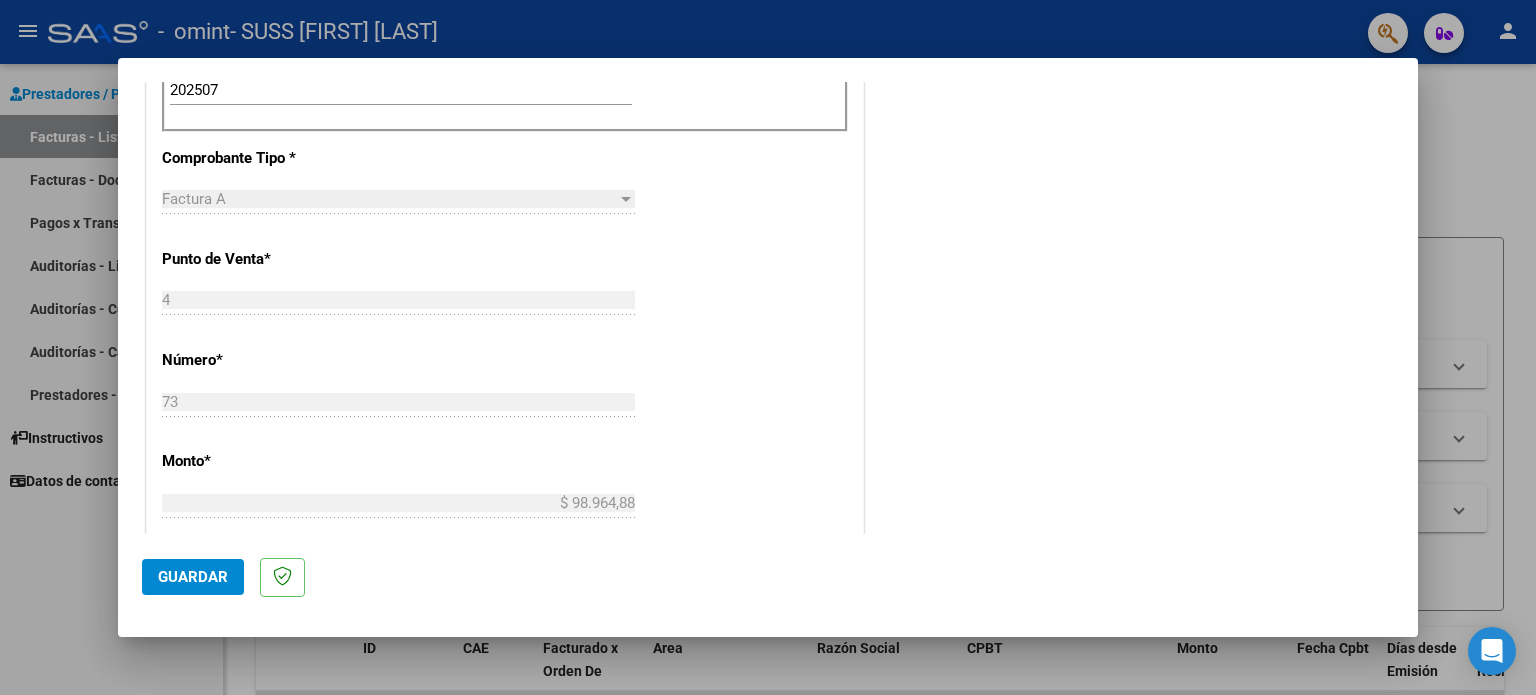 scroll, scrollTop: 669, scrollLeft: 0, axis: vertical 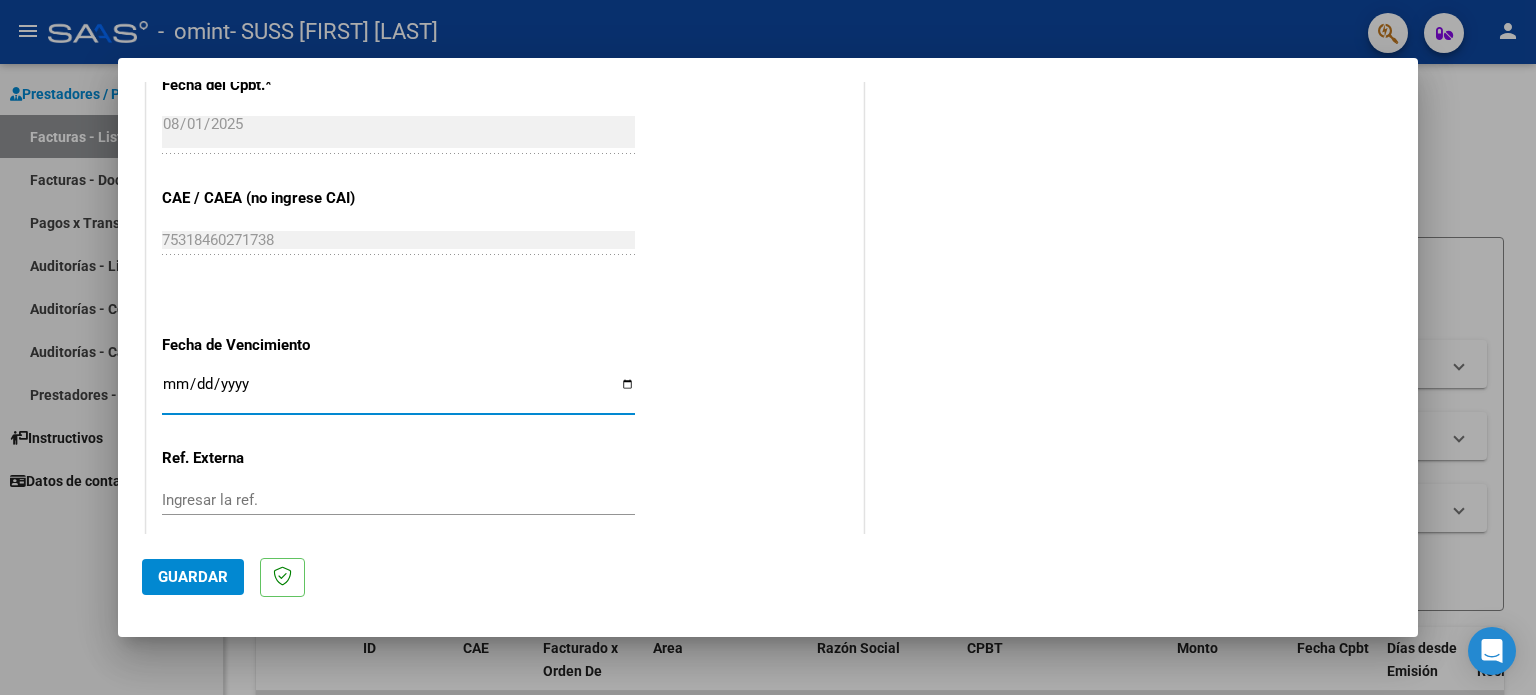 click on "Ingresar la fecha" at bounding box center [398, 392] 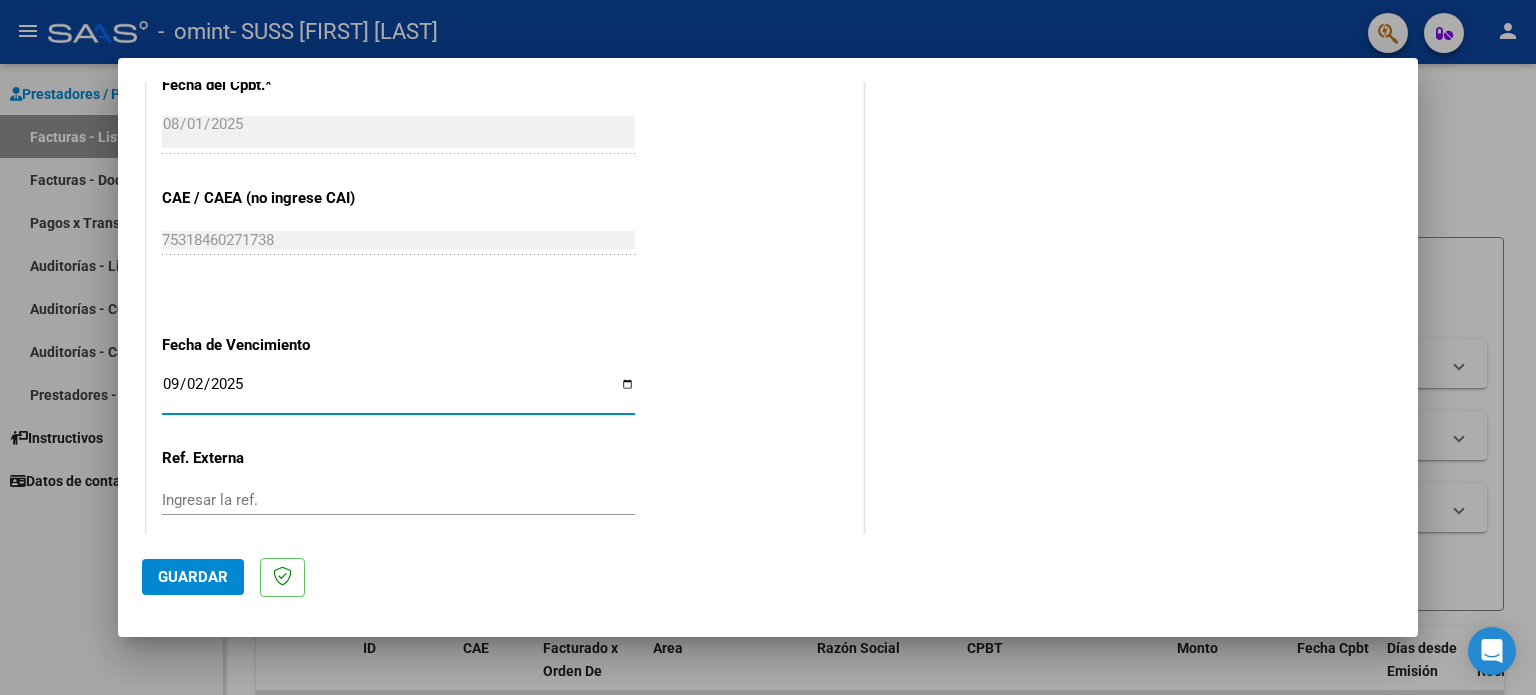 type on "2025-09-20" 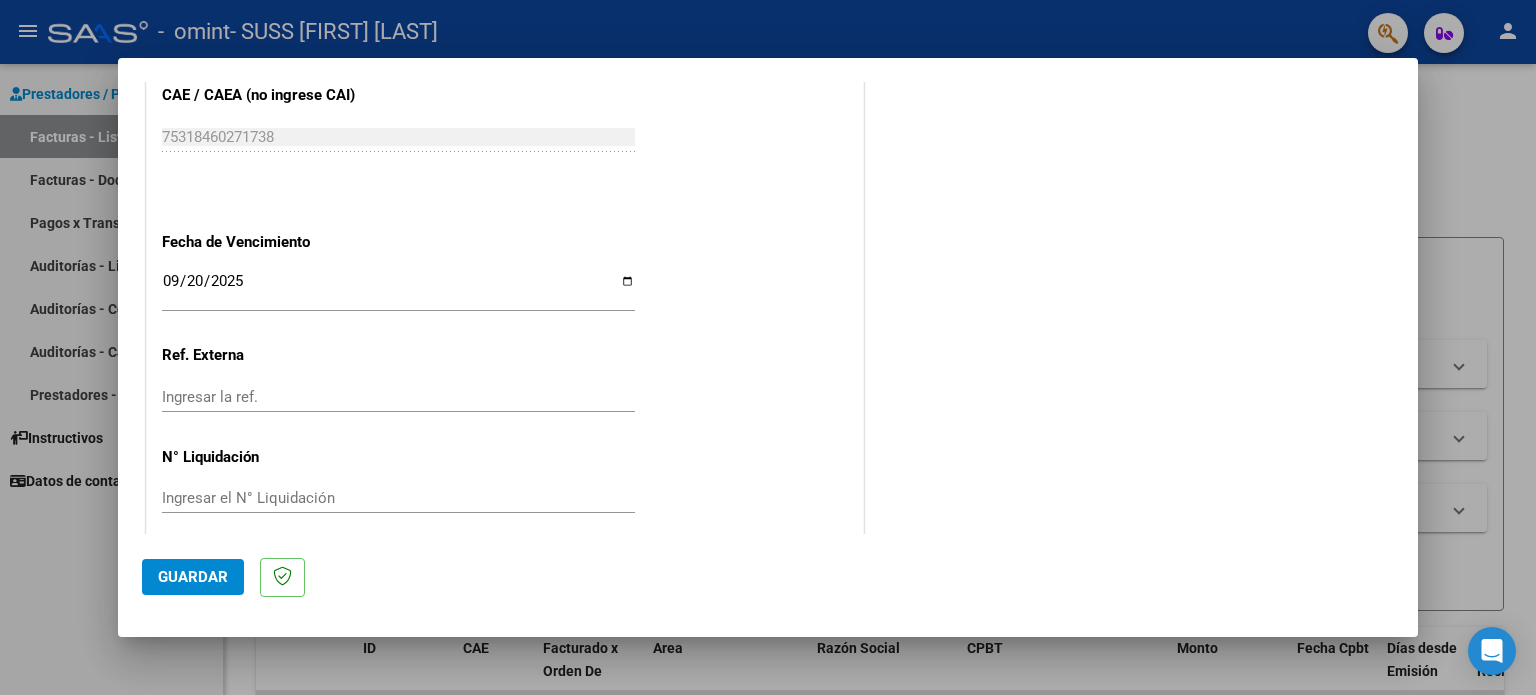 scroll, scrollTop: 1268, scrollLeft: 0, axis: vertical 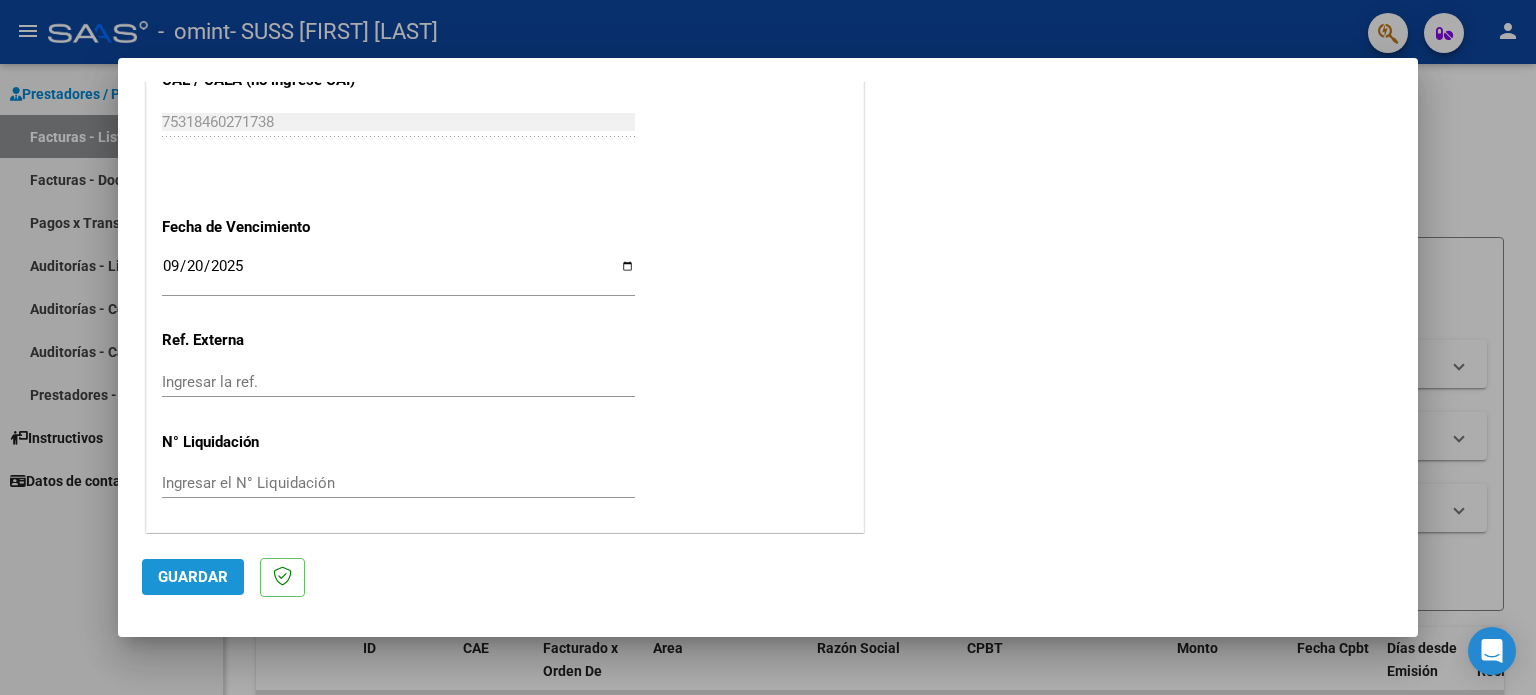 click on "Guardar" 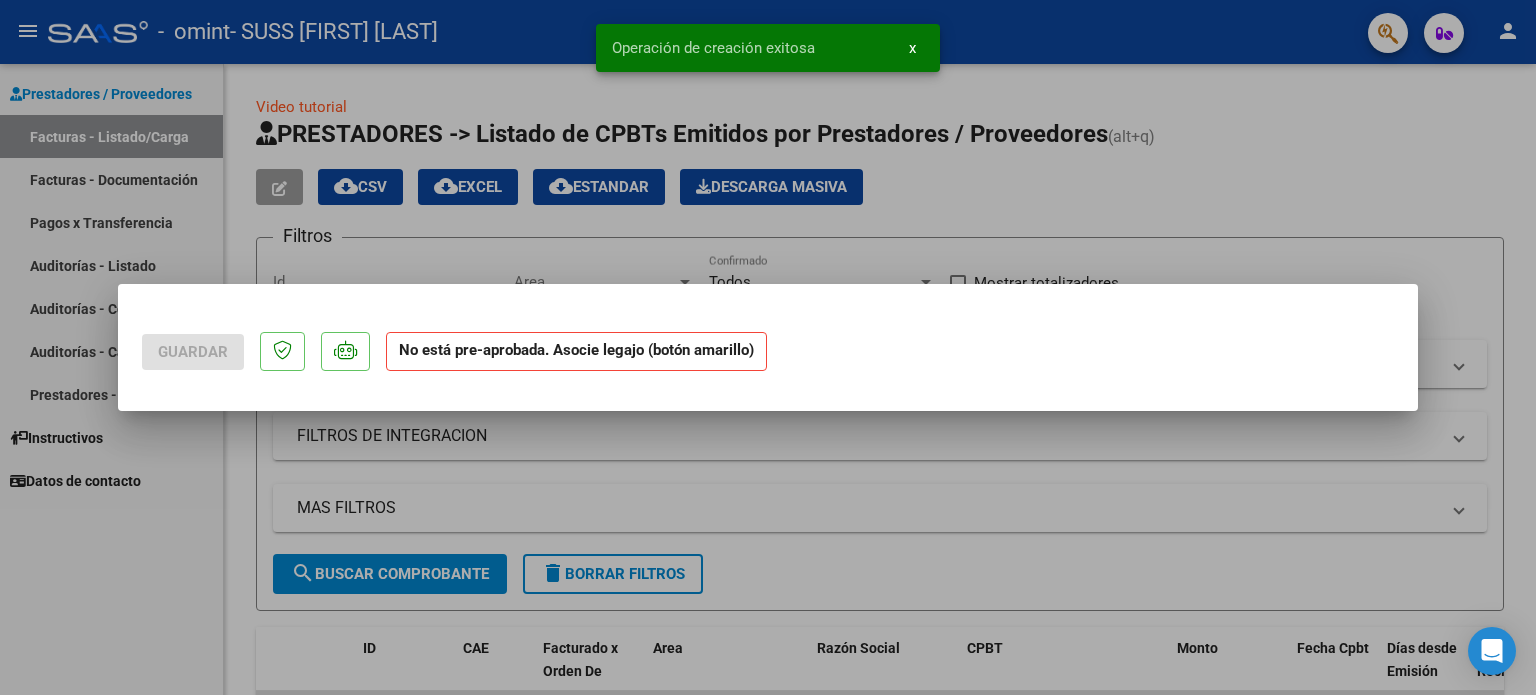 scroll, scrollTop: 0, scrollLeft: 0, axis: both 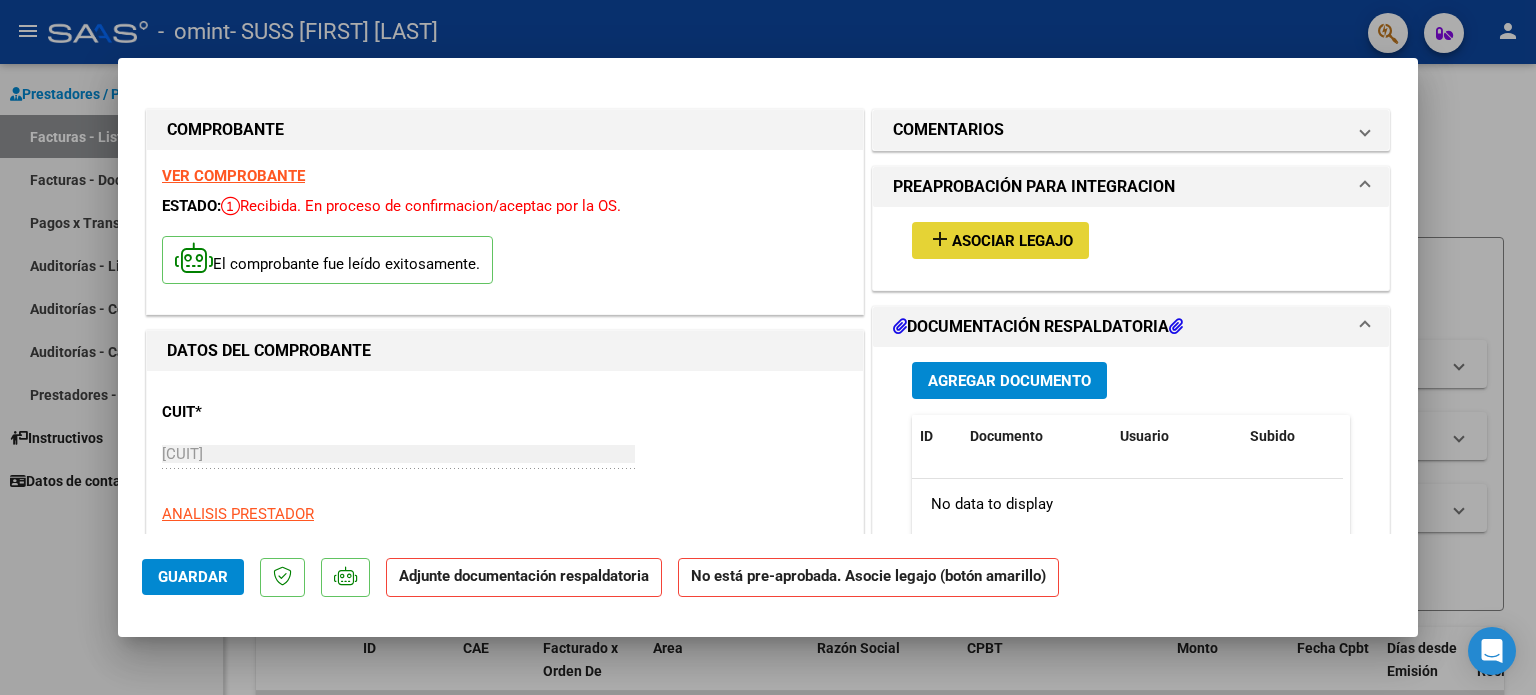 click on "Asociar Legajo" at bounding box center (1012, 241) 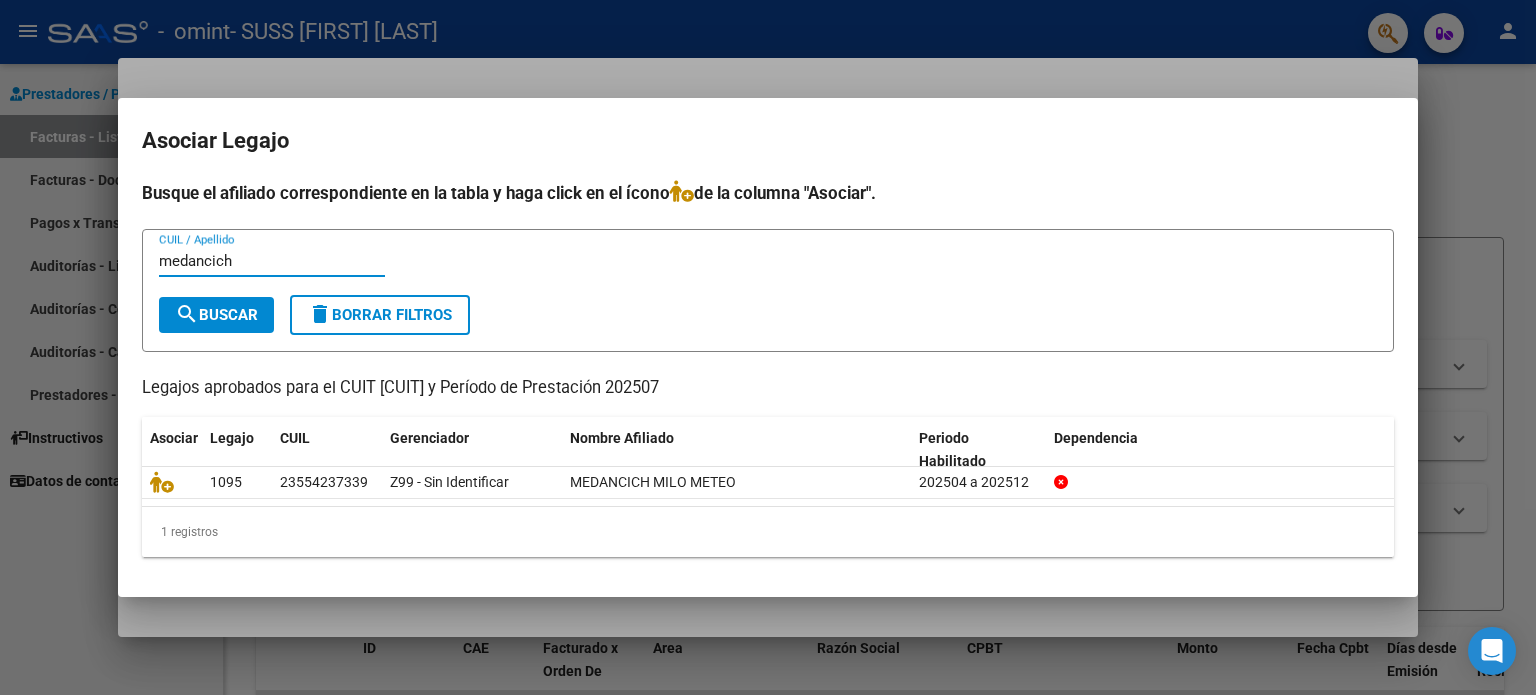 type on "medancich" 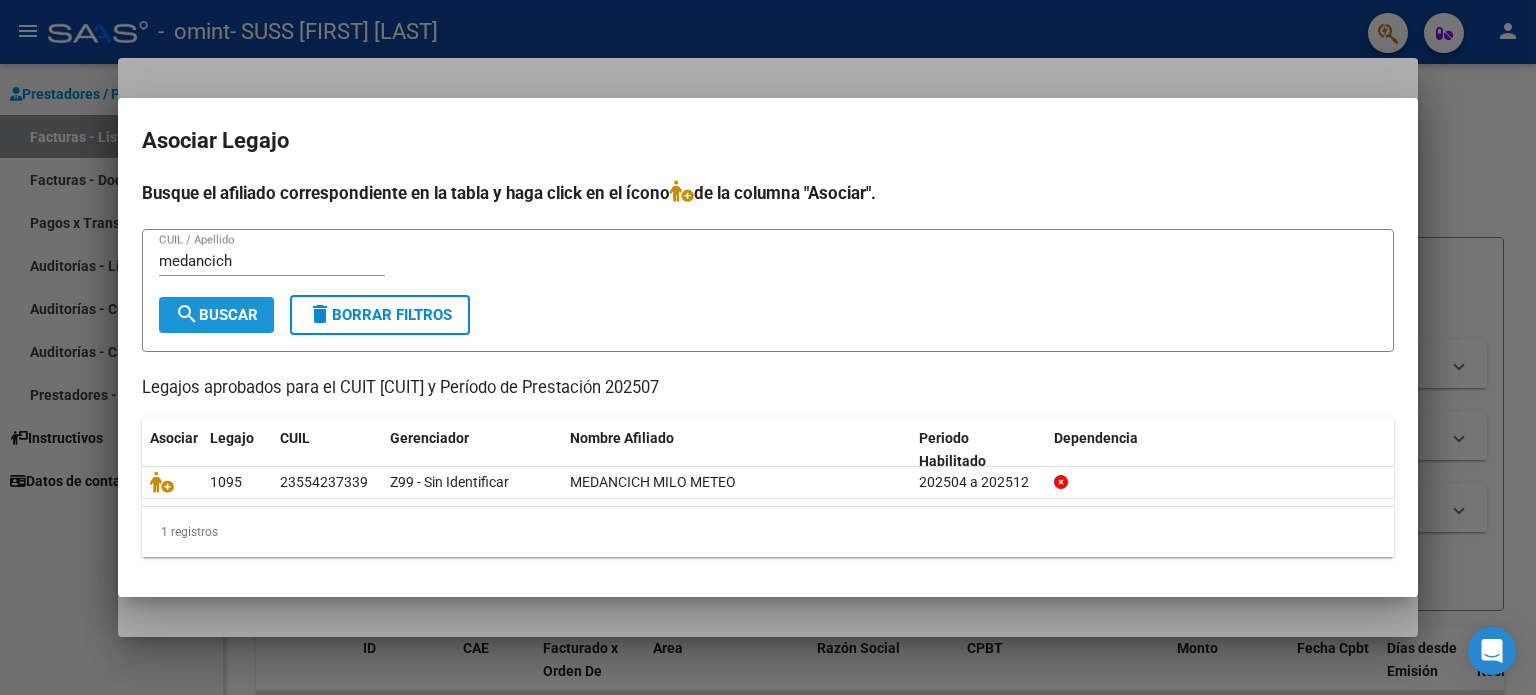 click on "search  Buscar" at bounding box center [216, 315] 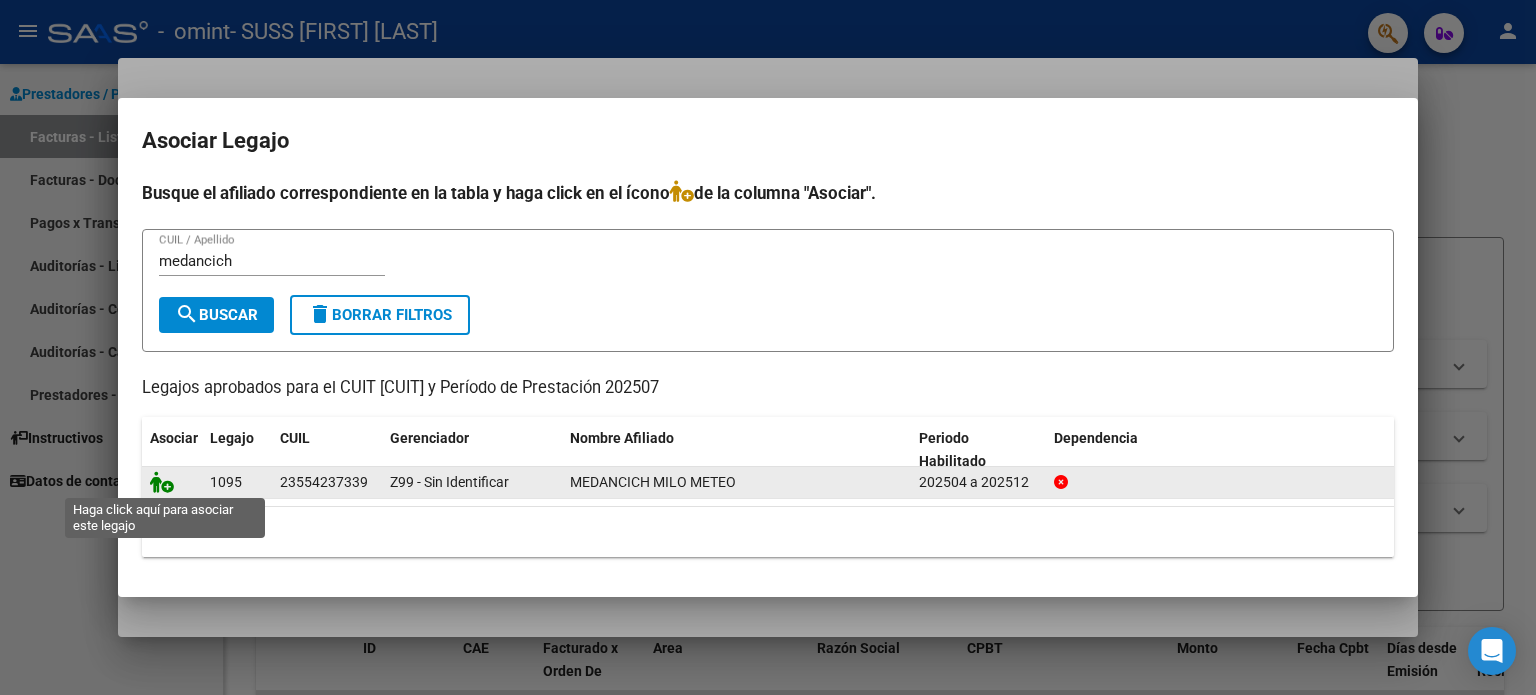 click 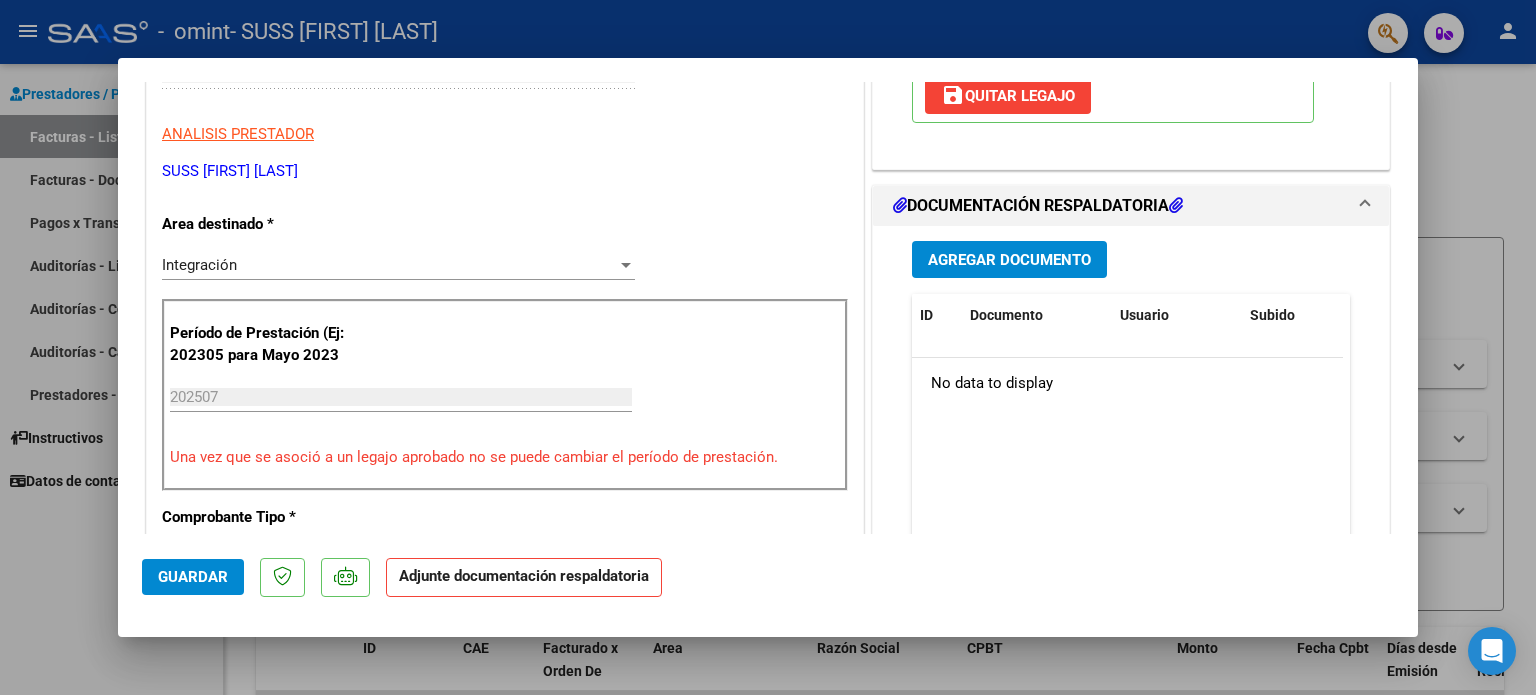 scroll, scrollTop: 369, scrollLeft: 0, axis: vertical 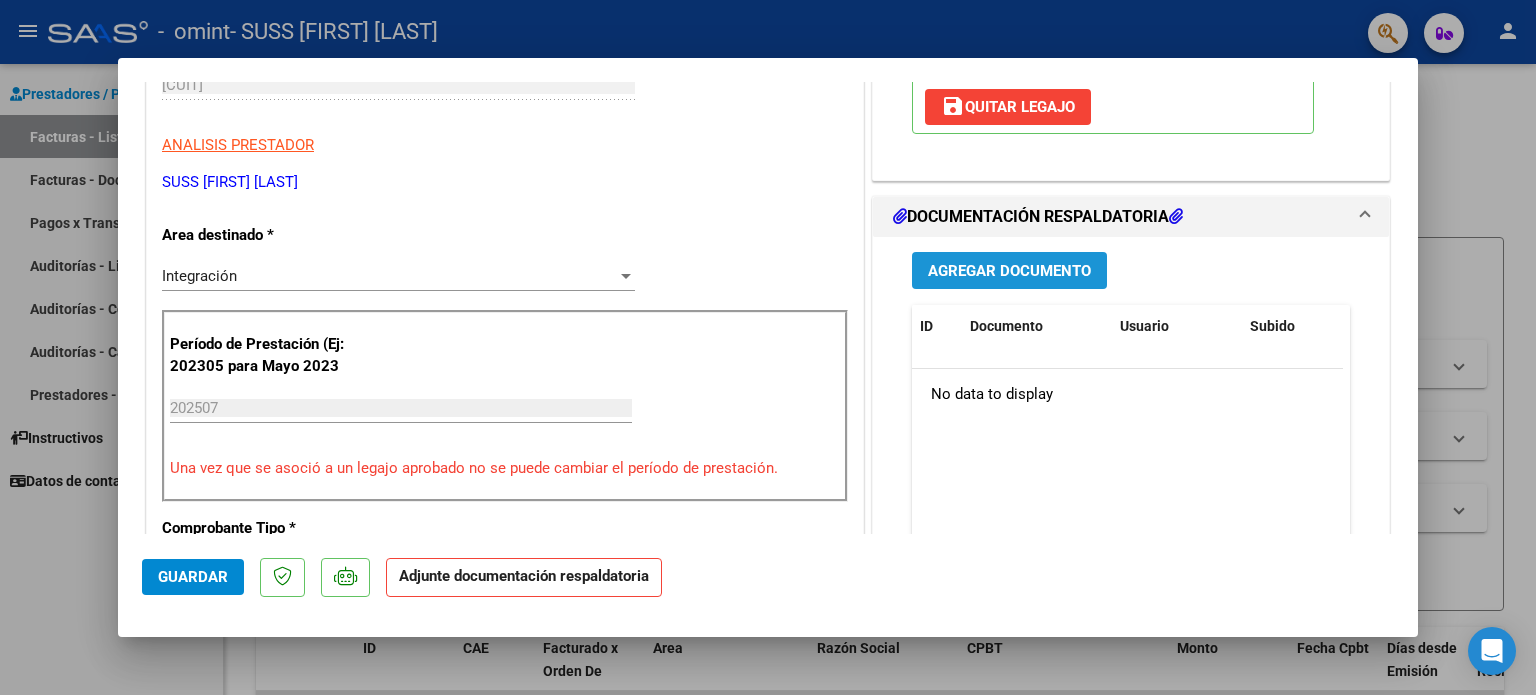 click on "Agregar Documento" at bounding box center (1009, 271) 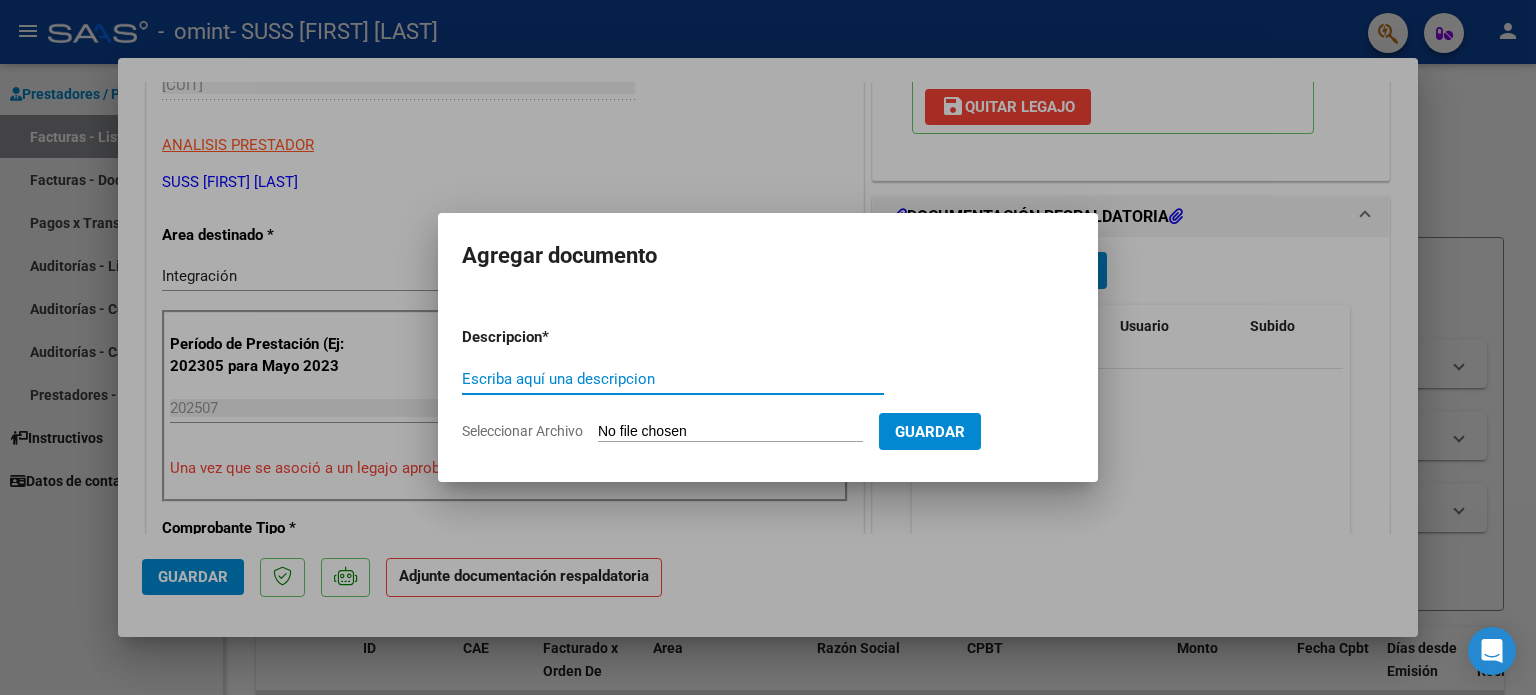 click on "Escriba aquí una descripcion" at bounding box center (673, 379) 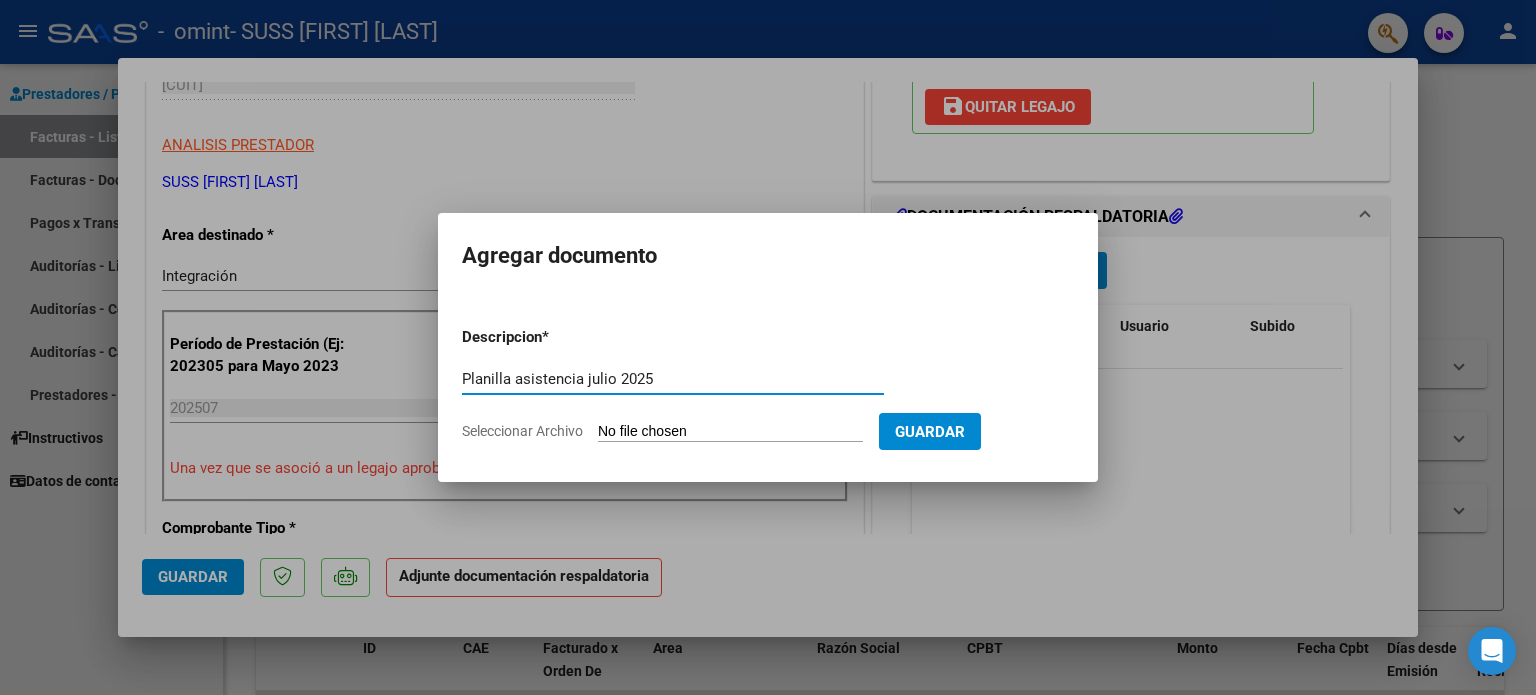 type on "Planilla asistencia julio 2025" 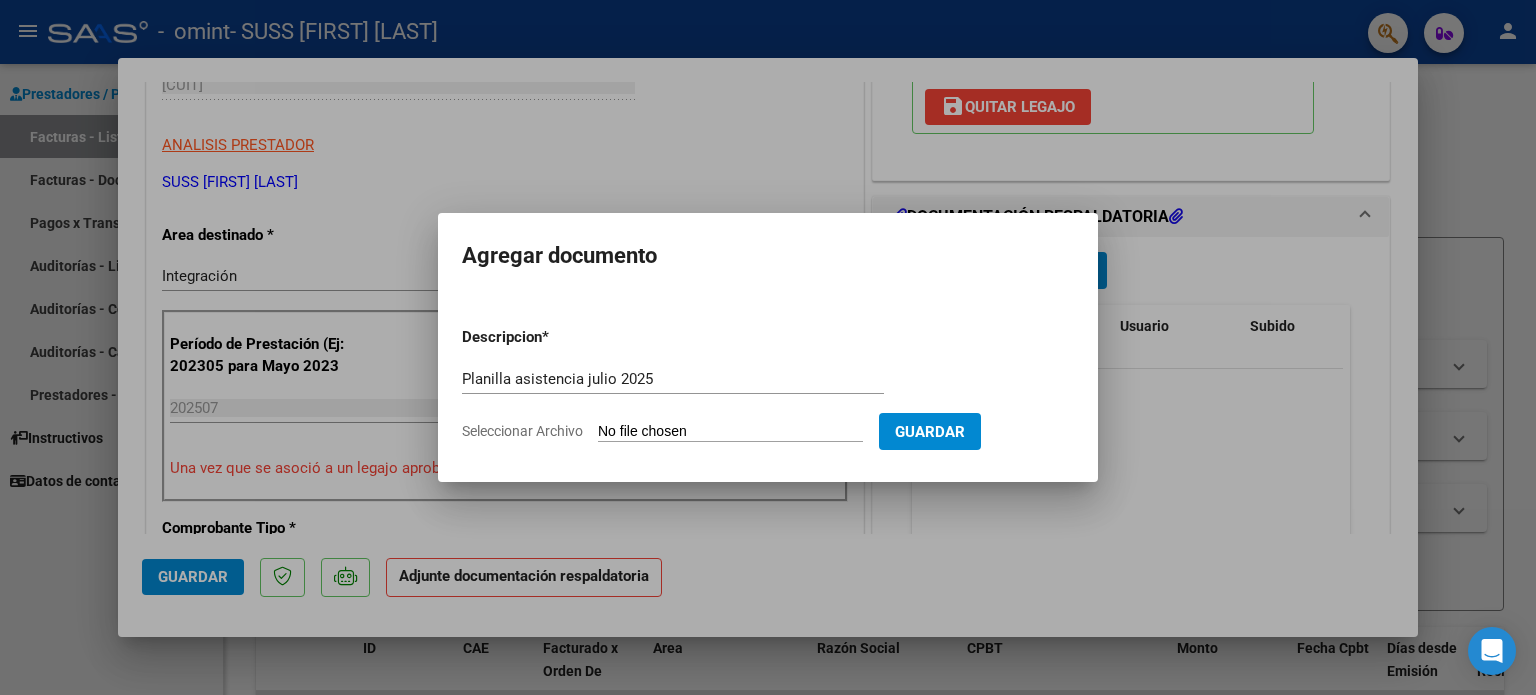 click on "Seleccionar Archivo" 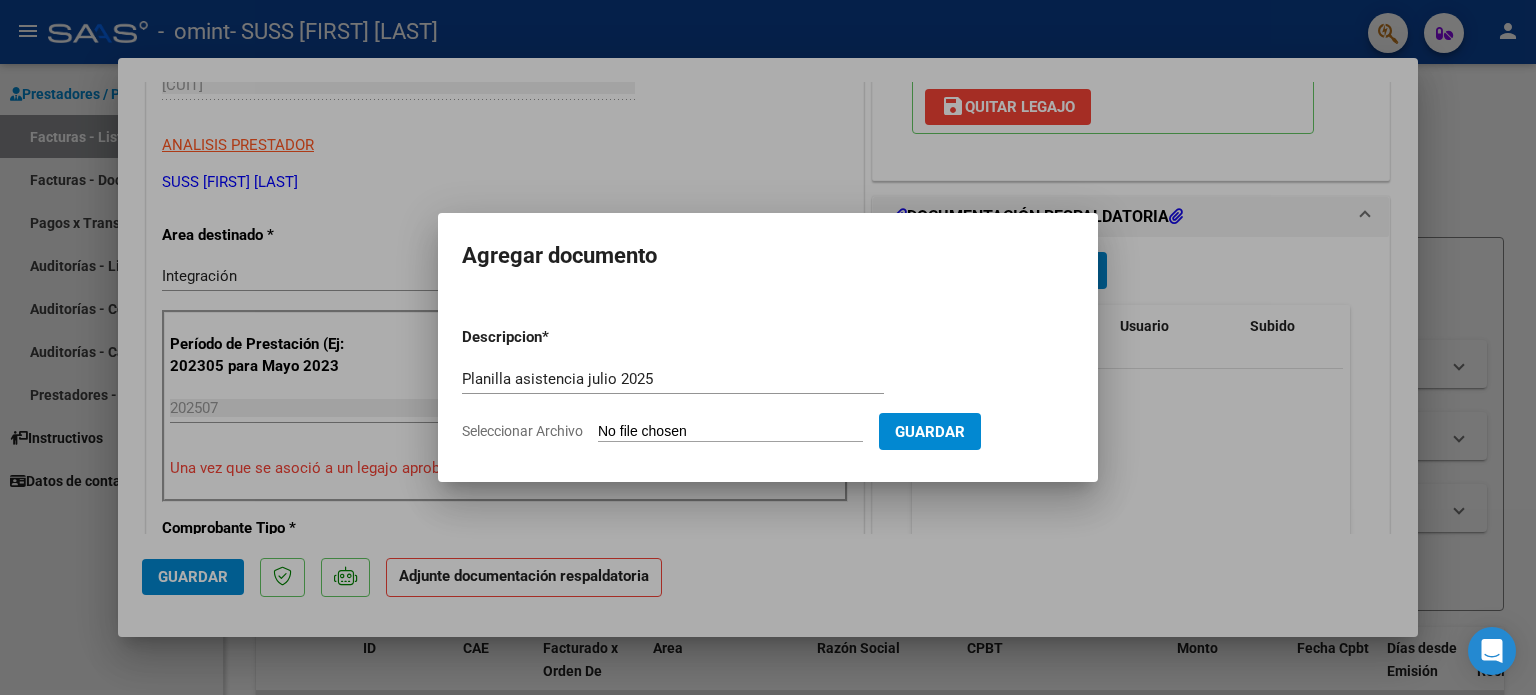 type on "C:\fakepath\[NAME] [FIRST] [LAST] [MONTH] [YEAR].pdf" 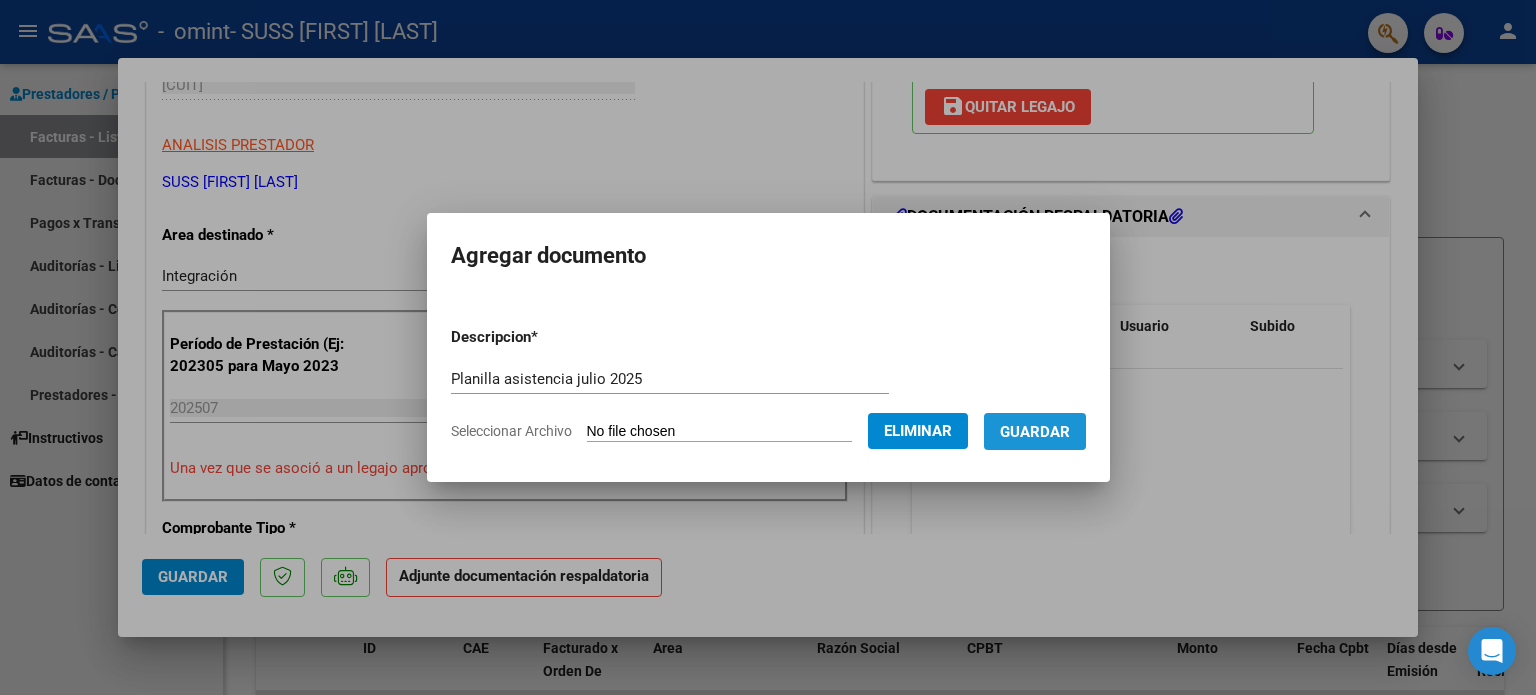click on "Guardar" at bounding box center (1035, 431) 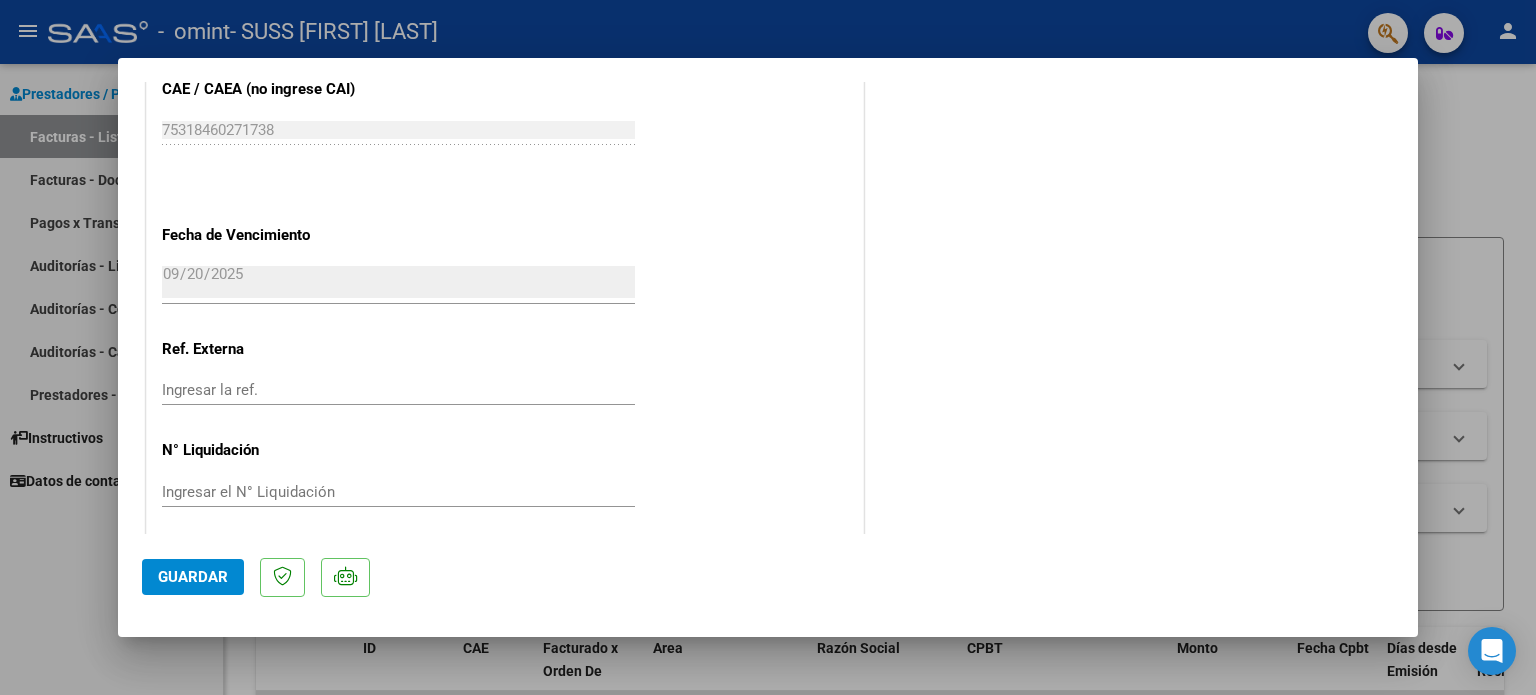 scroll, scrollTop: 1336, scrollLeft: 0, axis: vertical 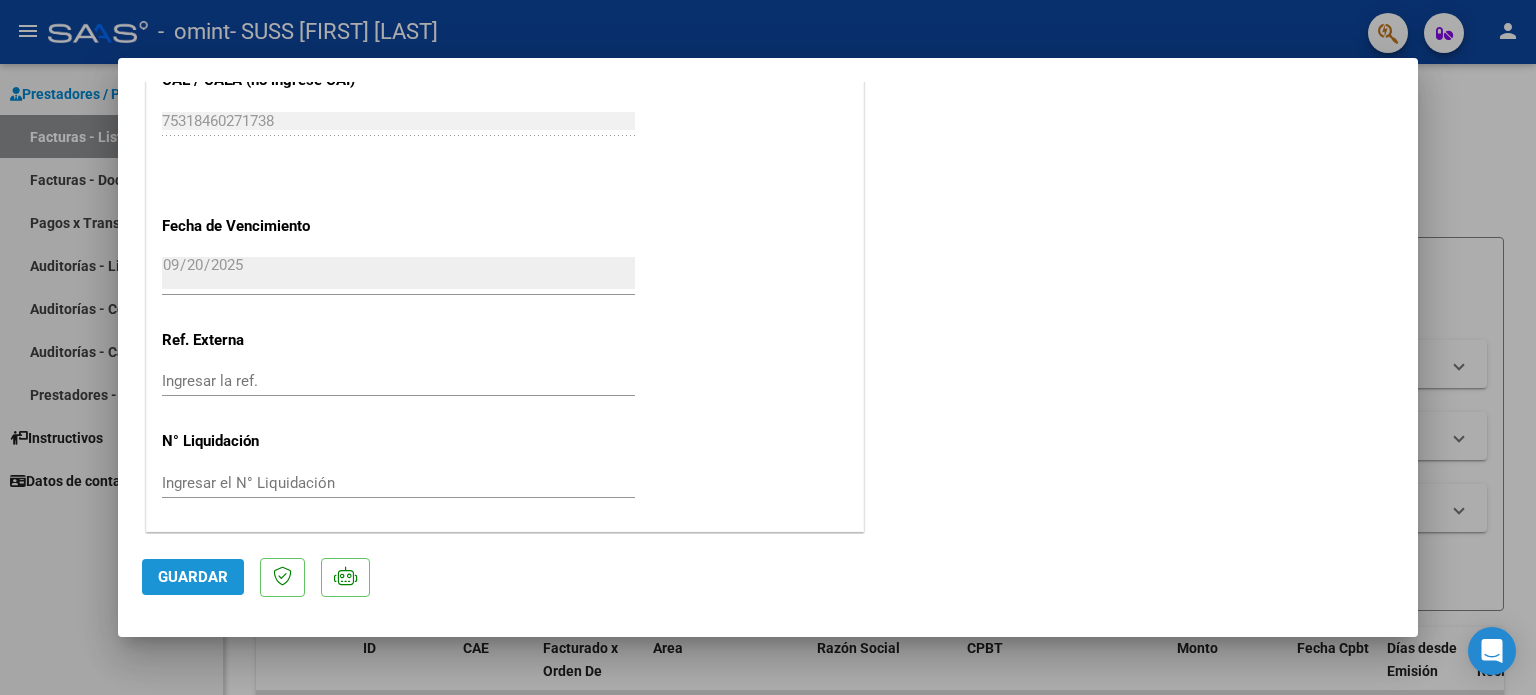 click on "Guardar" 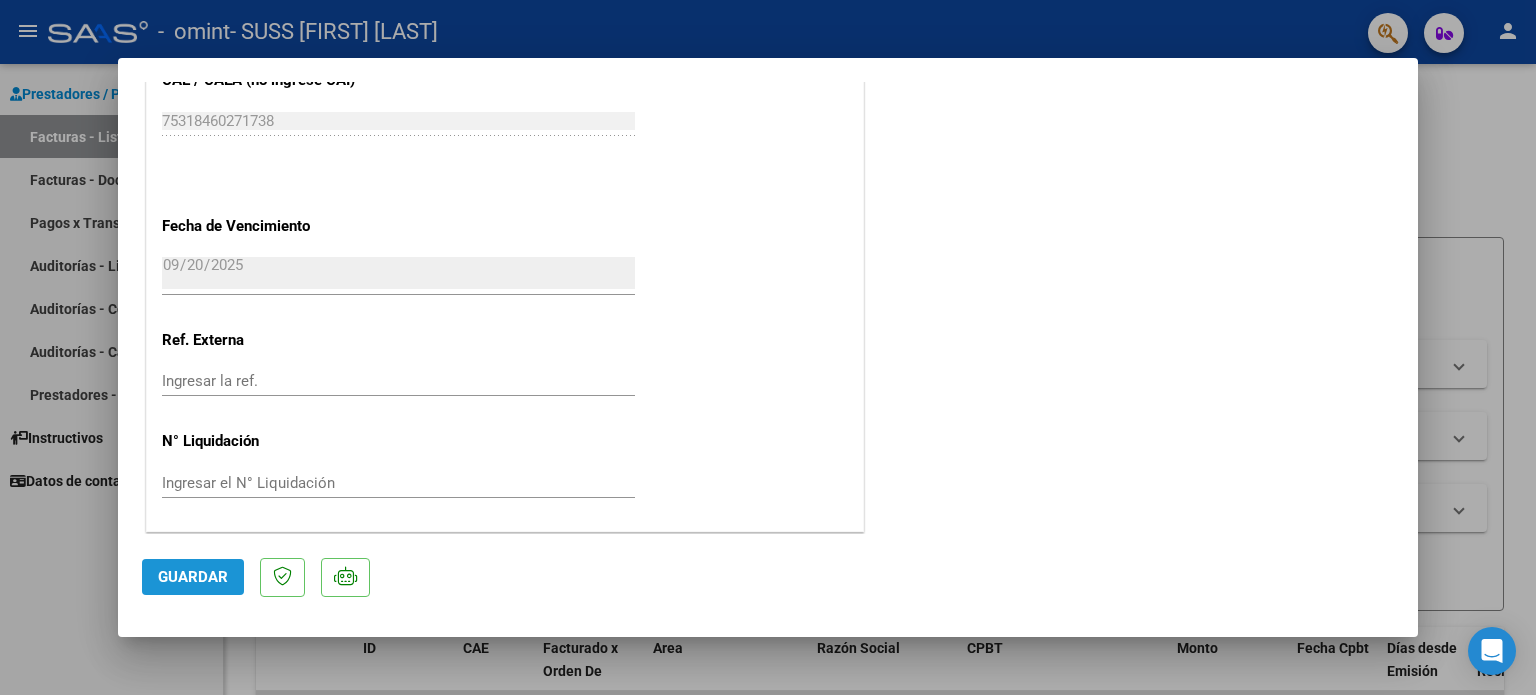 click on "Guardar" 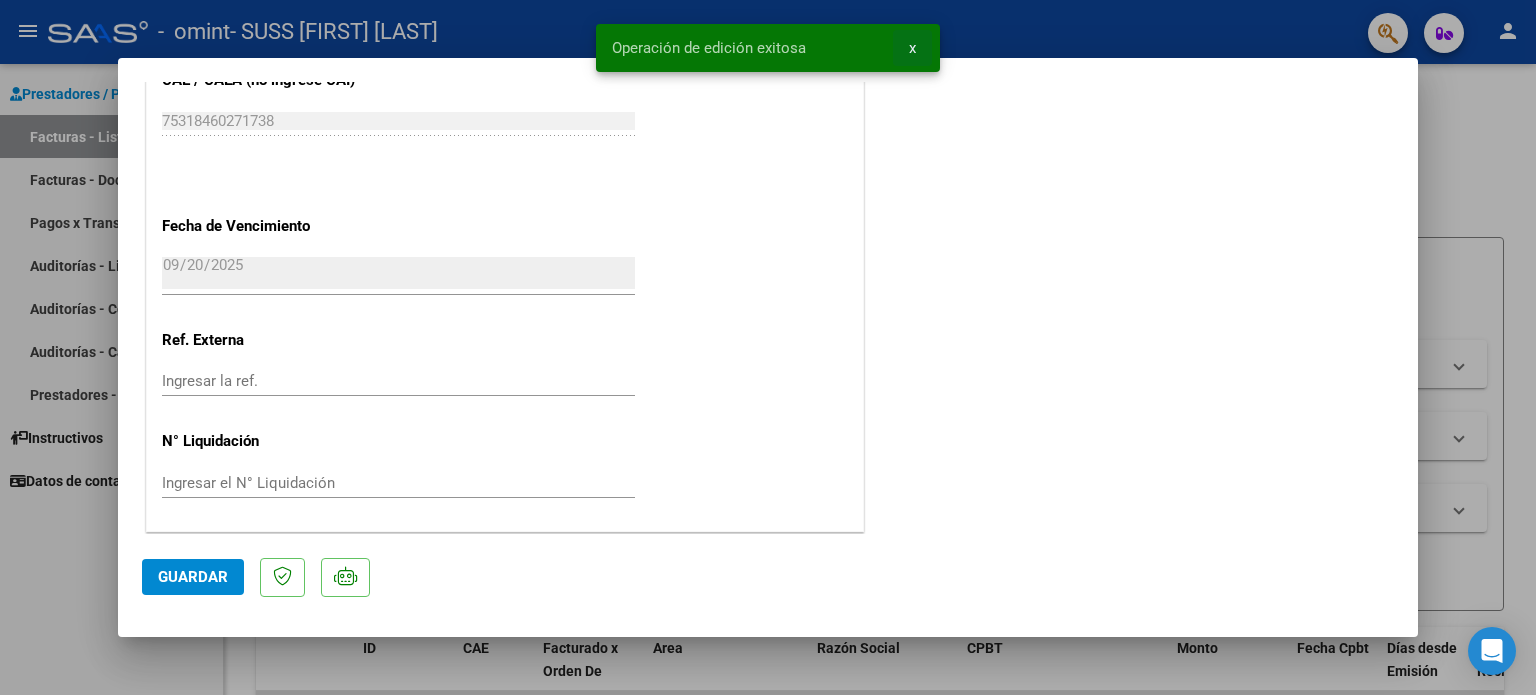 click on "x" at bounding box center (912, 48) 